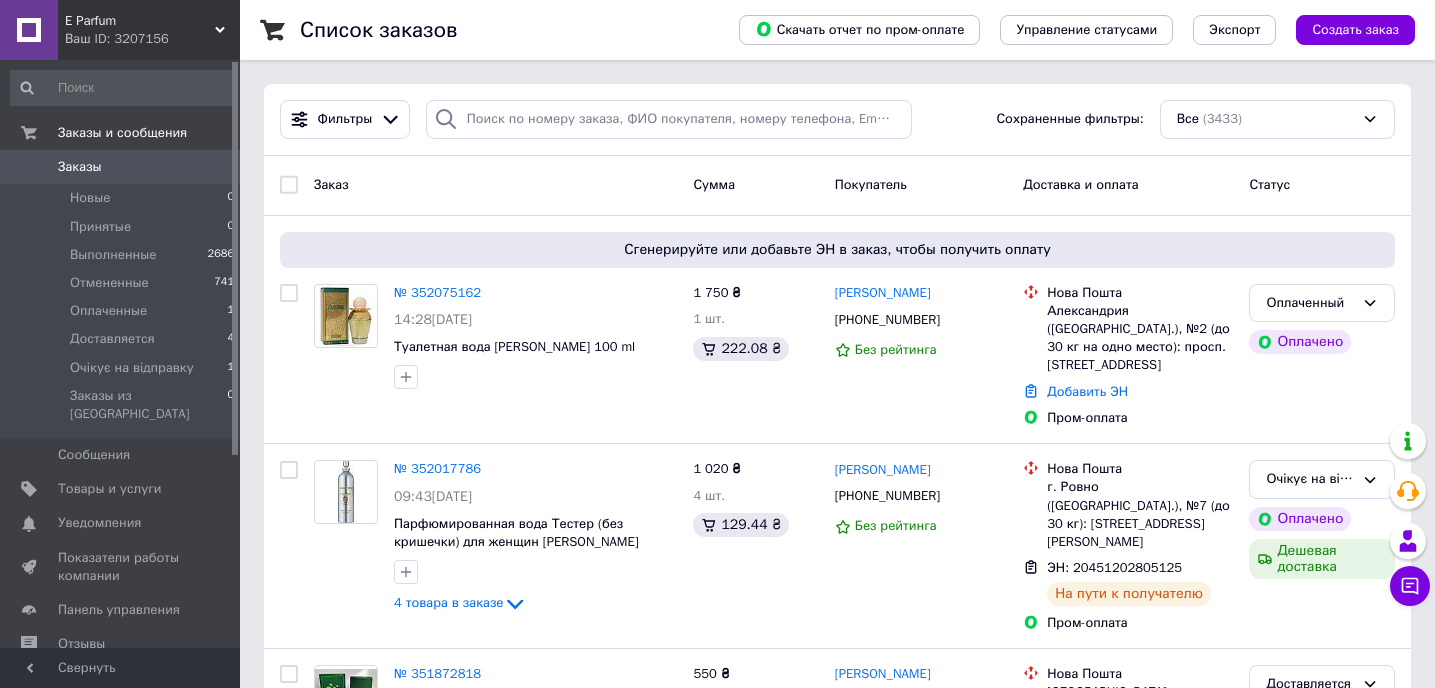 scroll, scrollTop: 0, scrollLeft: 0, axis: both 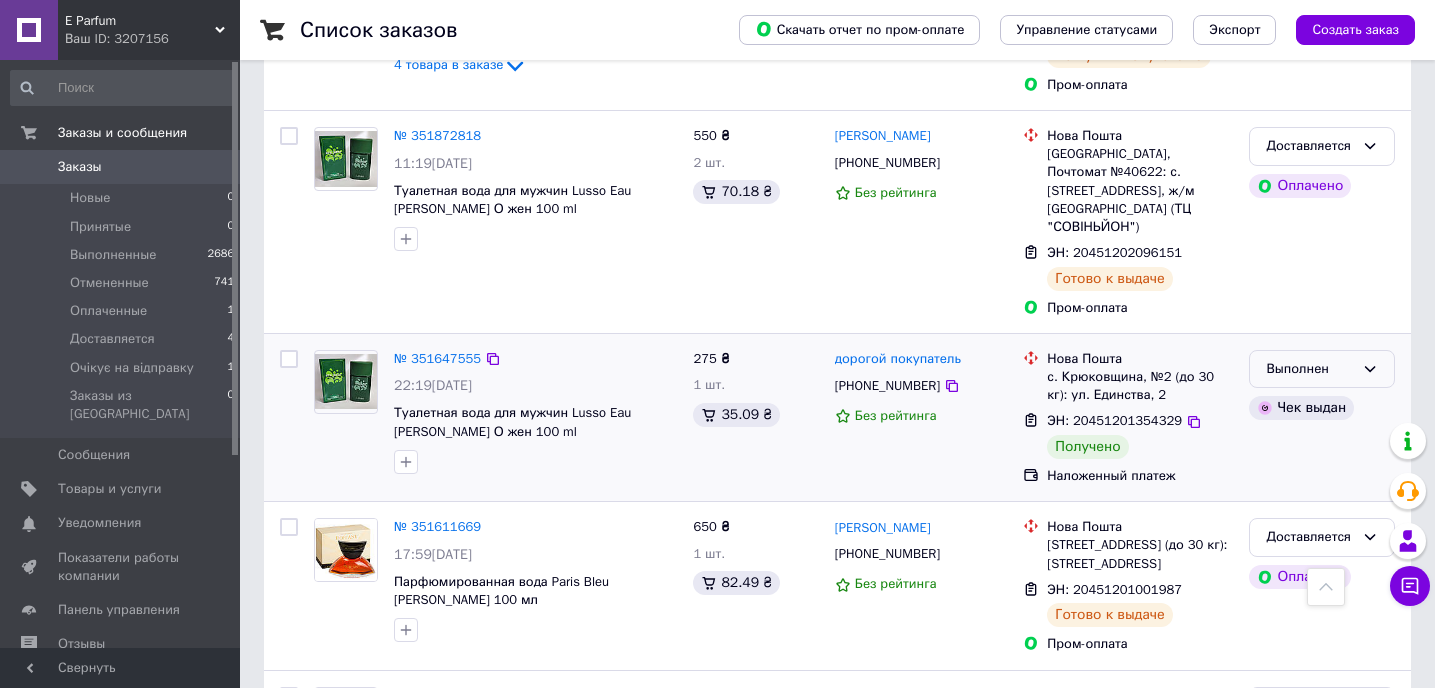 click 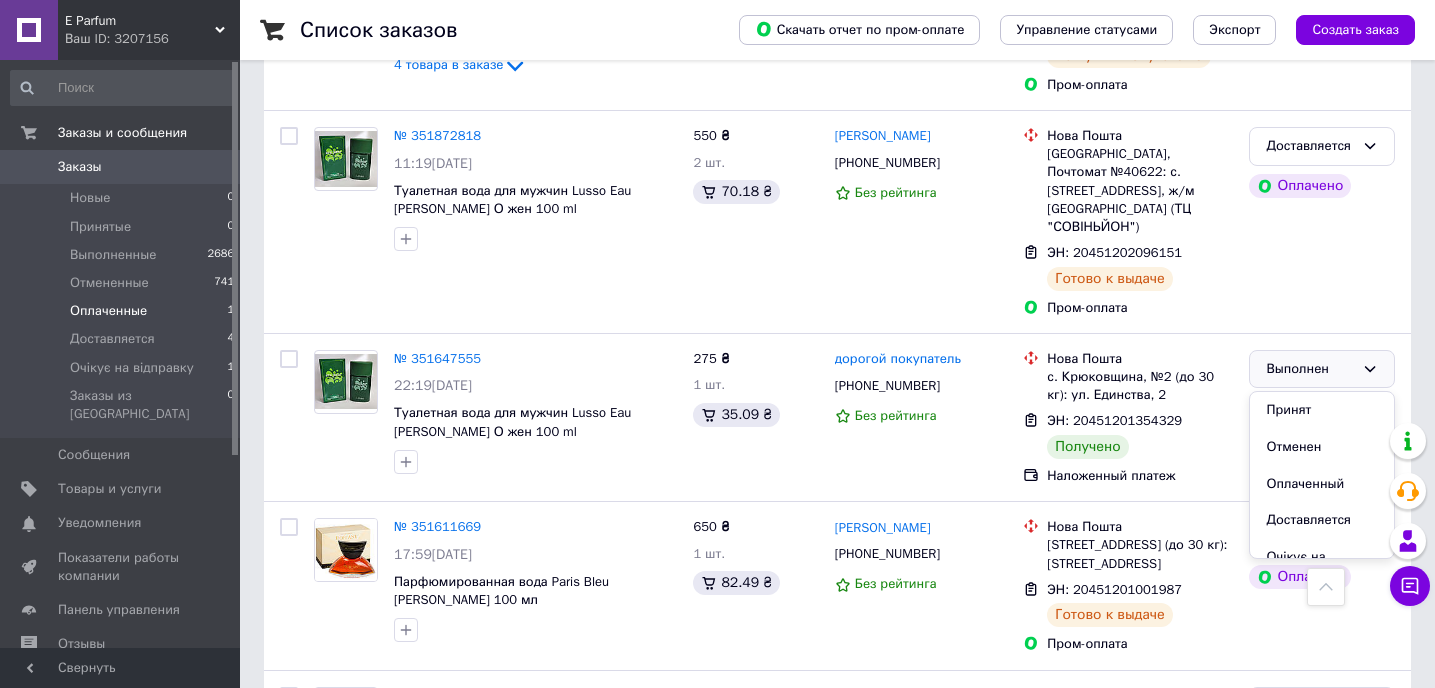 click on "Оплаченные" at bounding box center (108, 311) 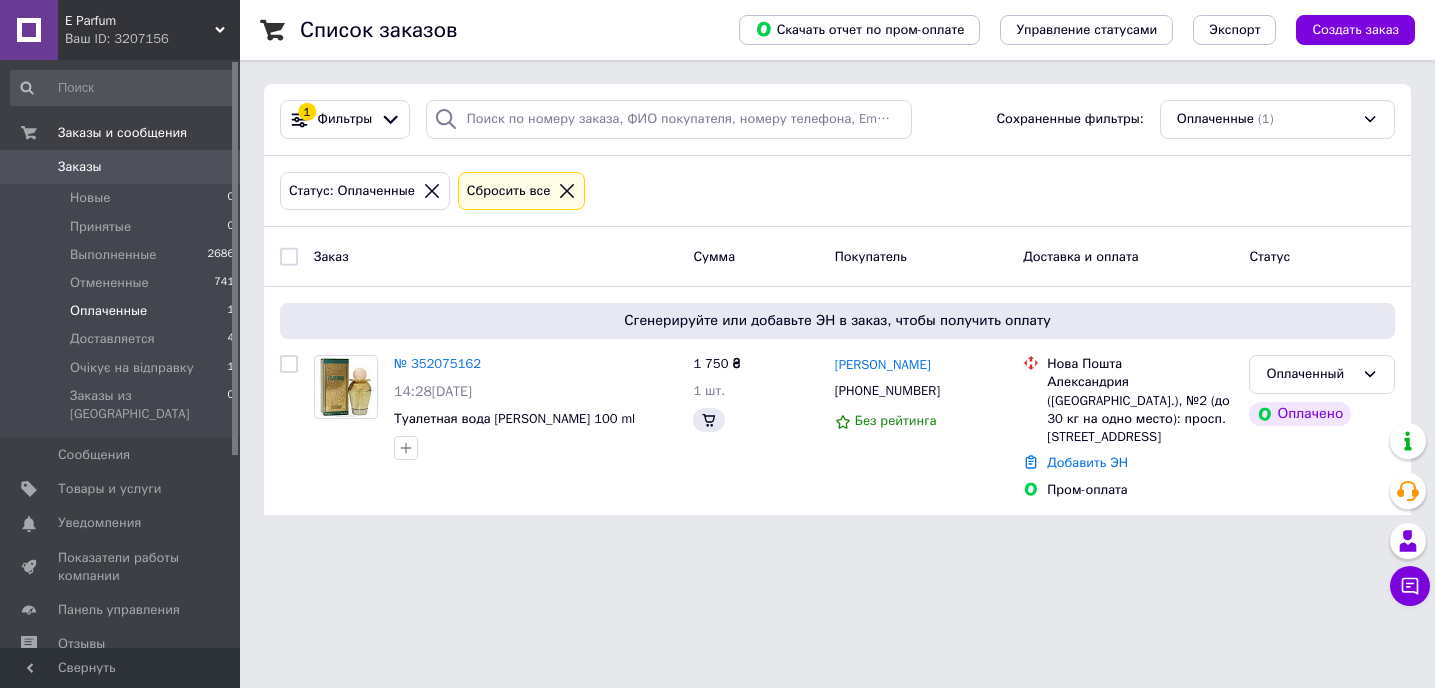 scroll, scrollTop: 0, scrollLeft: 0, axis: both 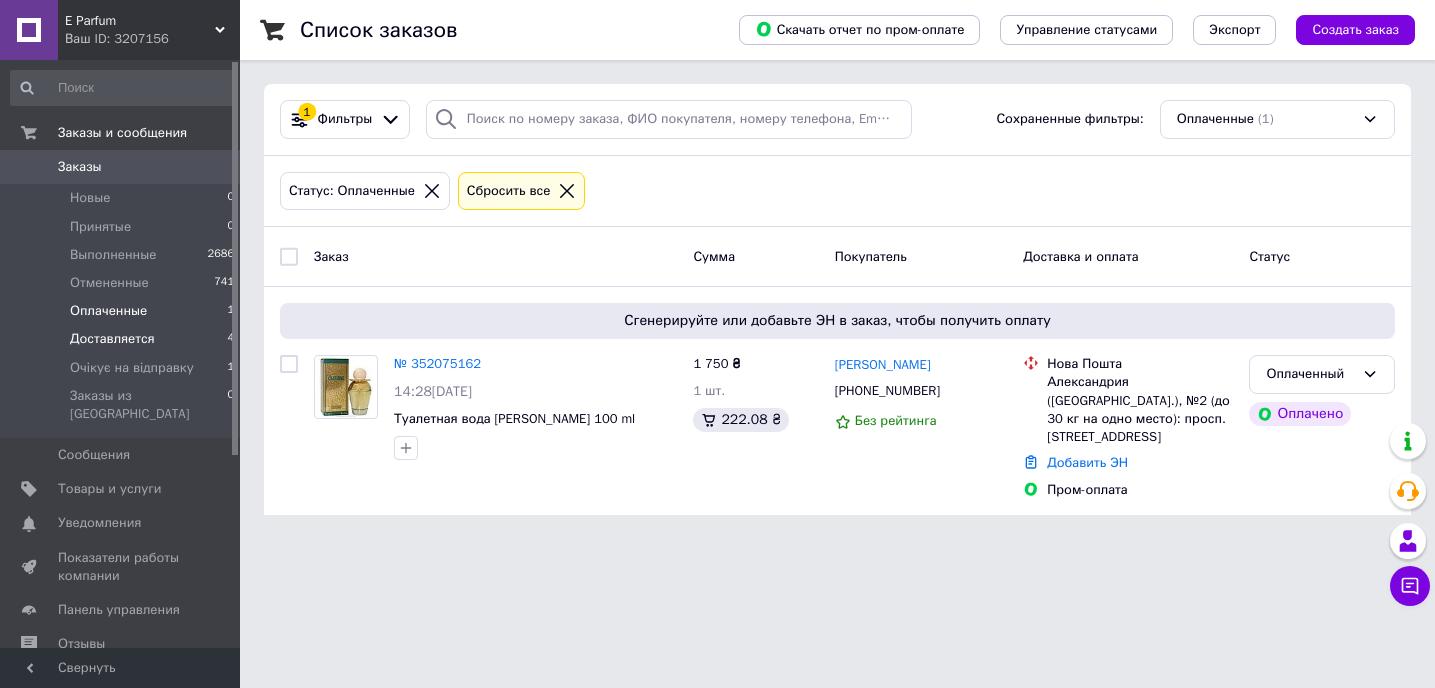 click on "Доставляется" at bounding box center (112, 339) 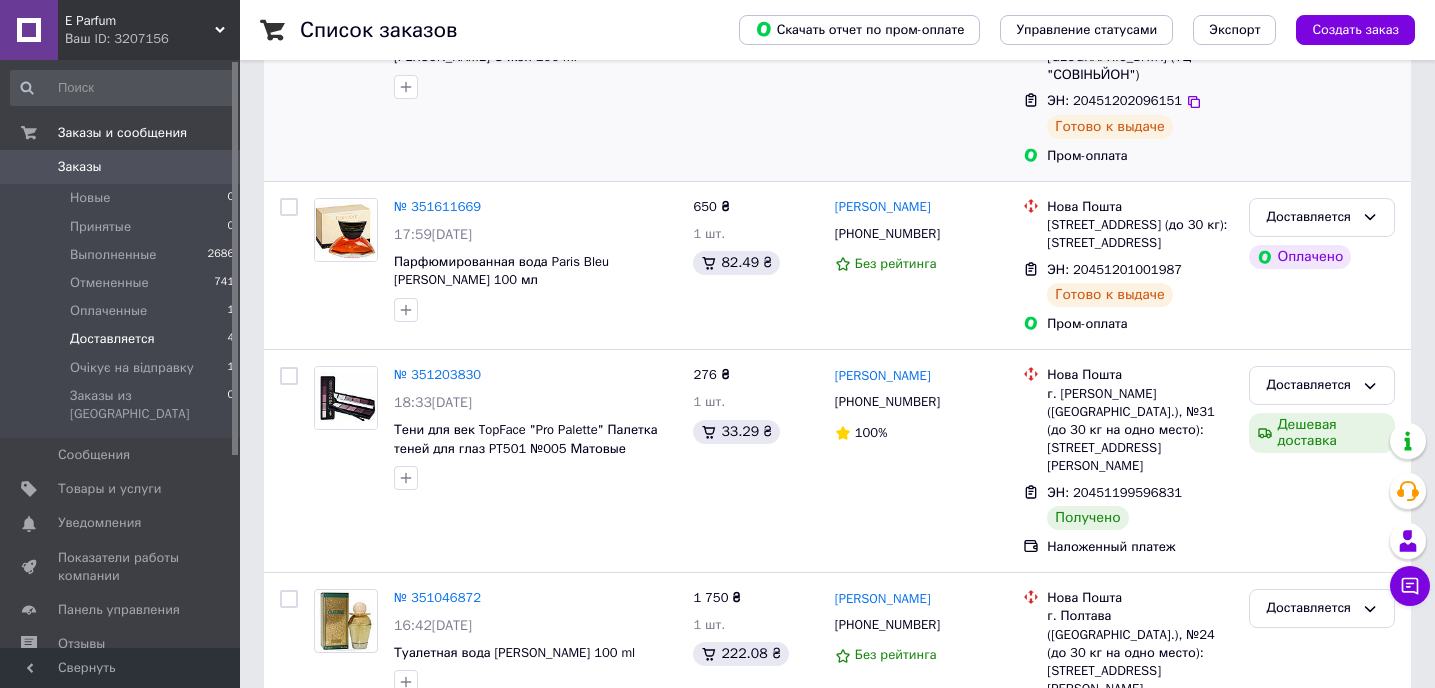 scroll, scrollTop: 330, scrollLeft: 0, axis: vertical 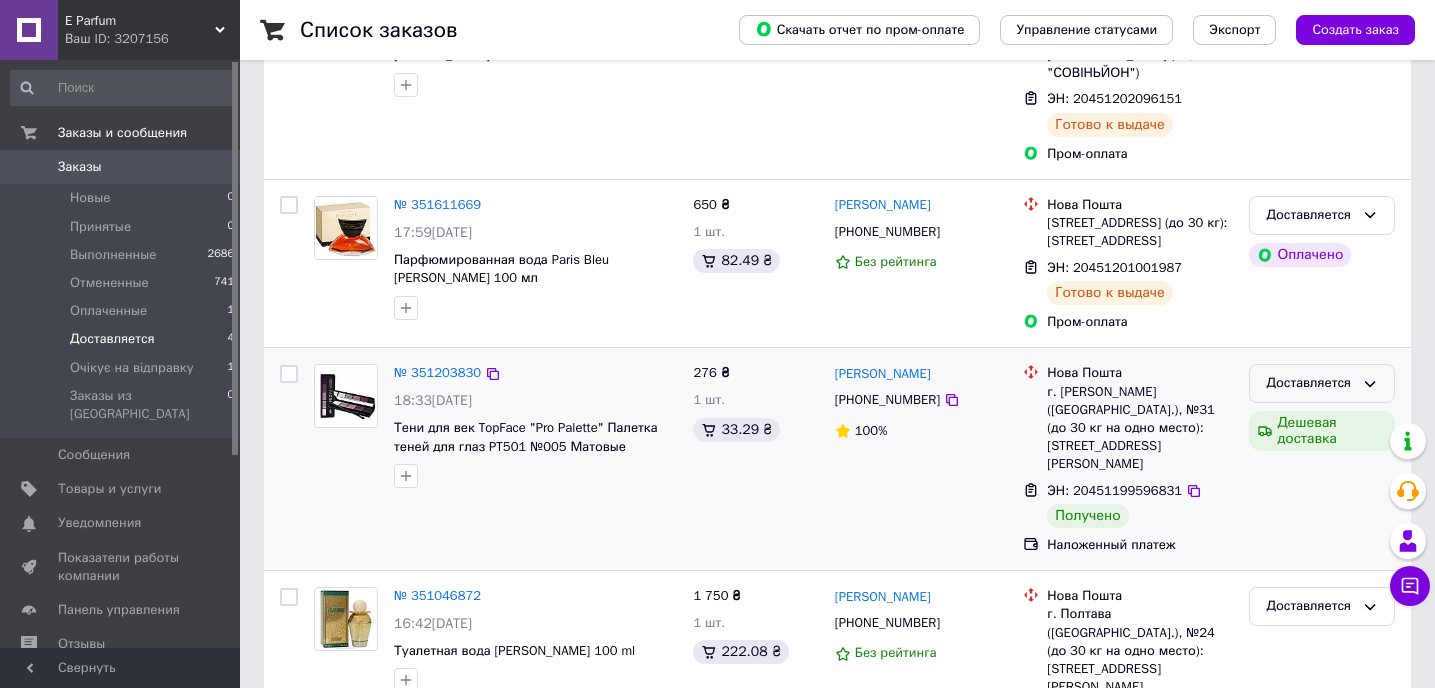 click 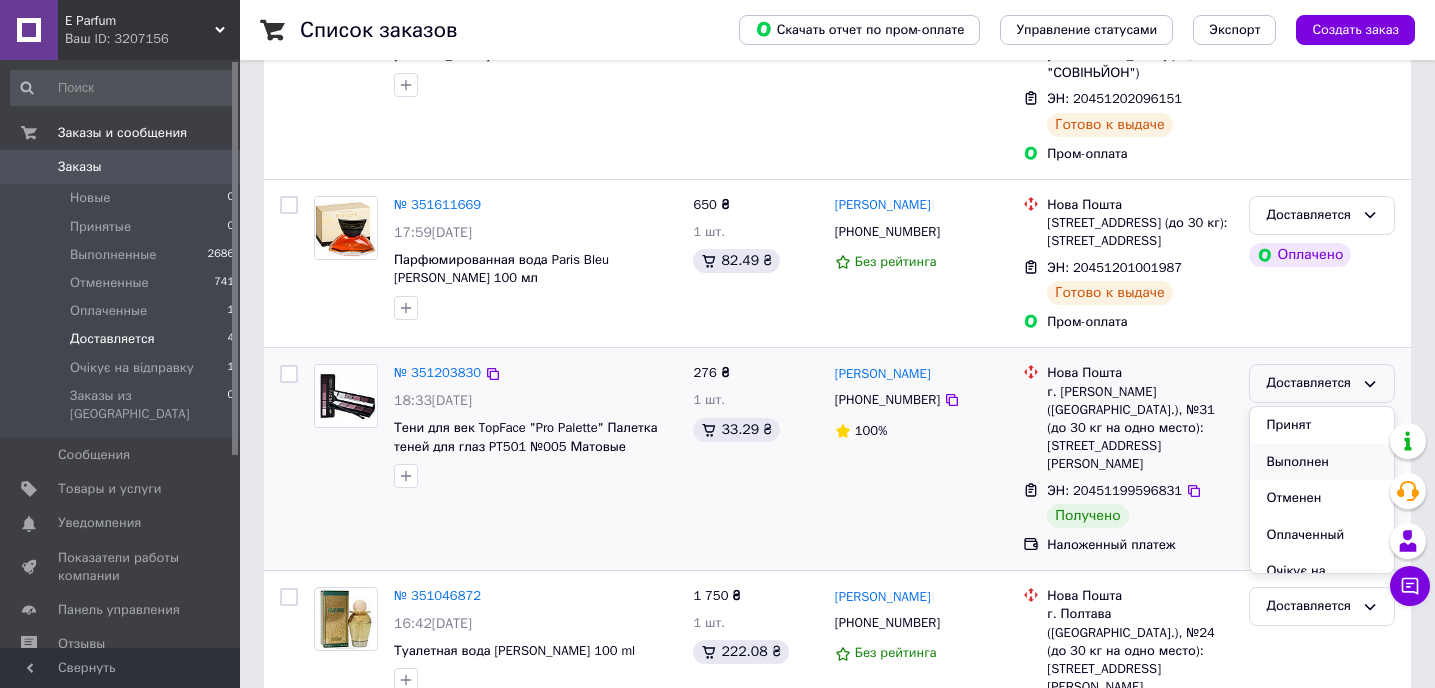 click on "Выполнен" at bounding box center (1322, 462) 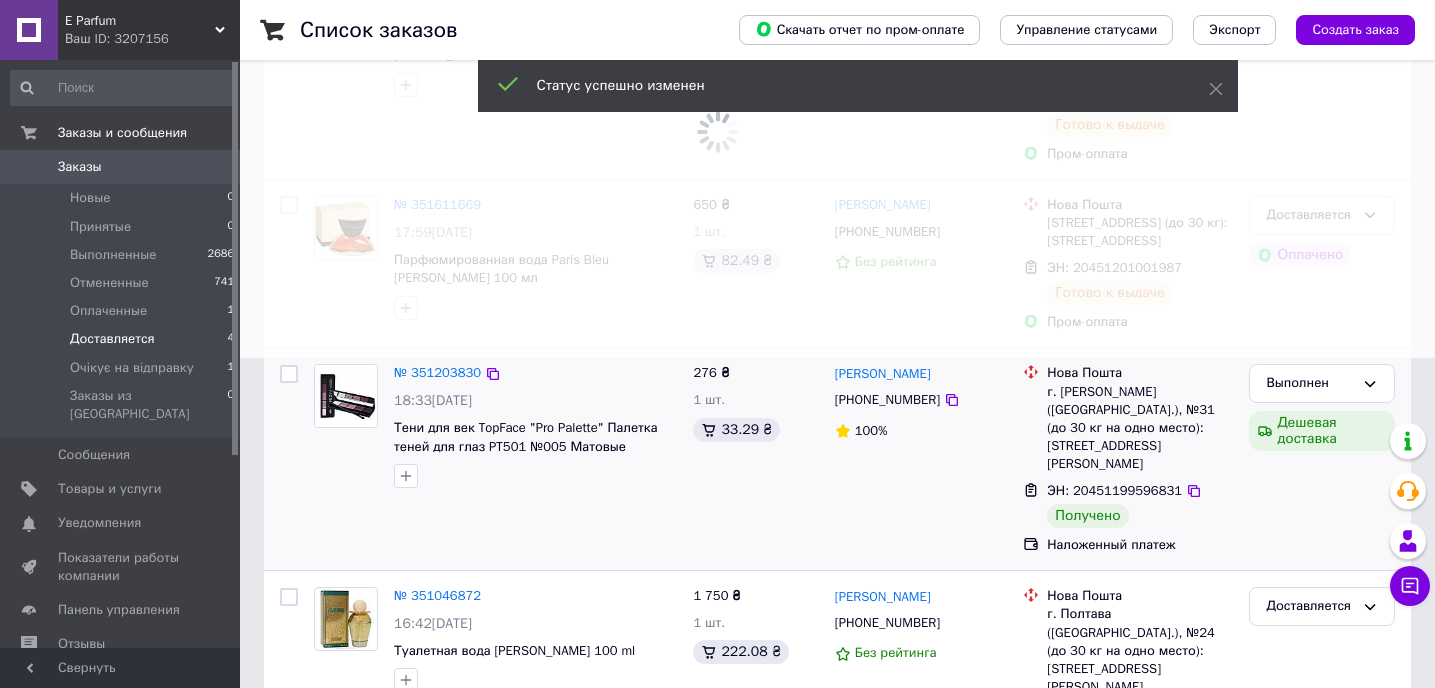 scroll, scrollTop: 386, scrollLeft: 0, axis: vertical 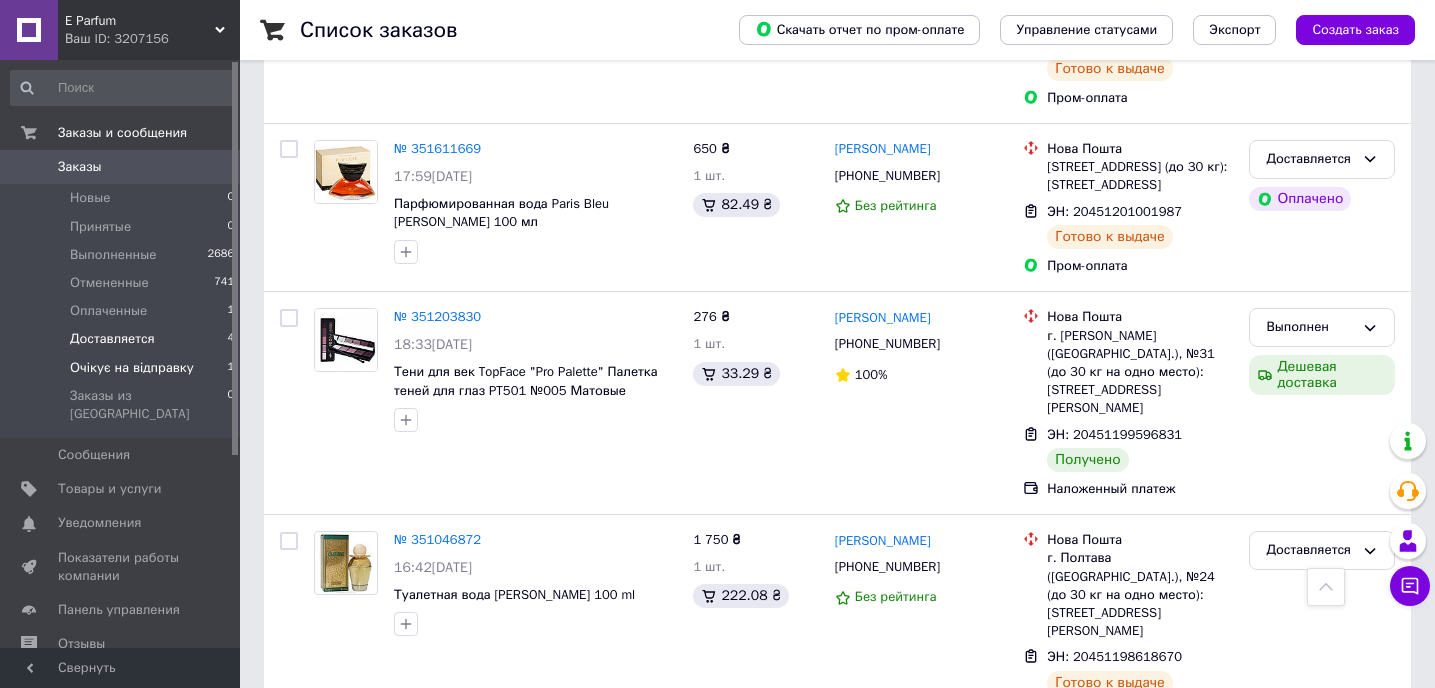 click on "Очікує на відправку" at bounding box center [132, 368] 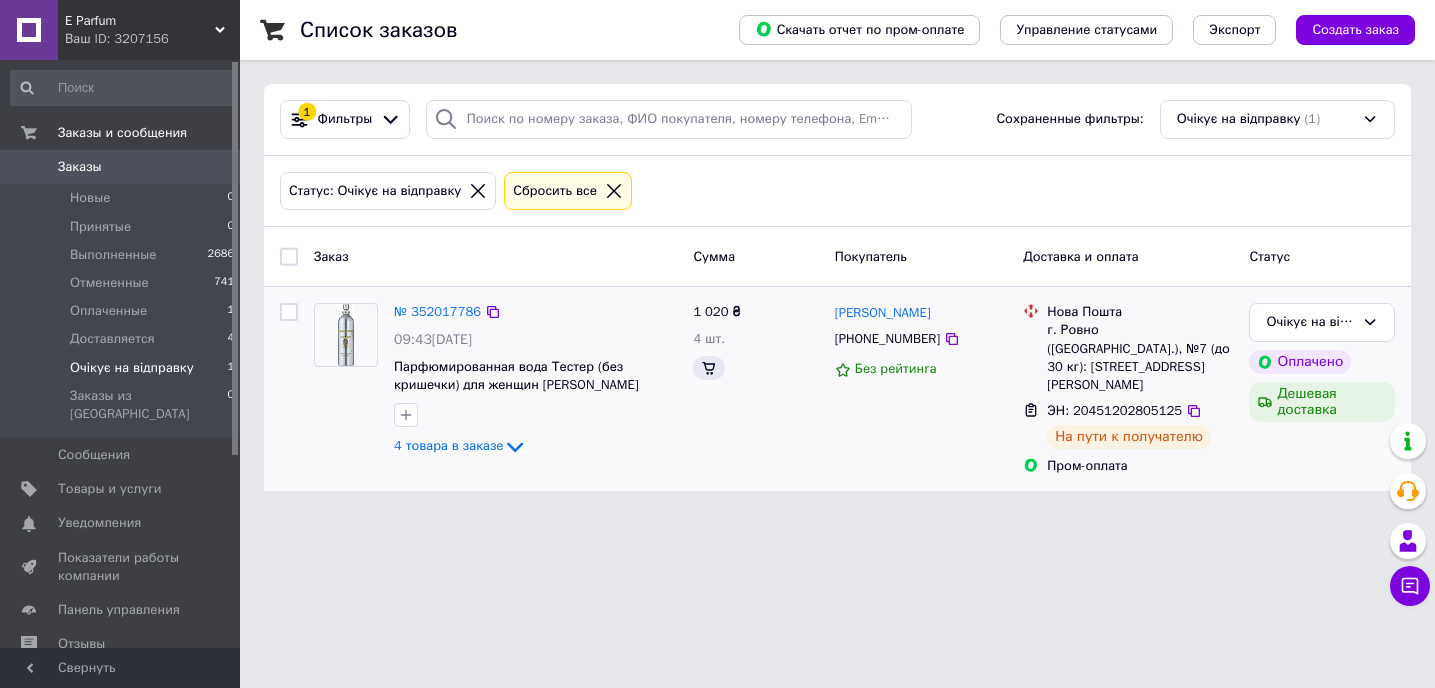 scroll, scrollTop: 0, scrollLeft: 0, axis: both 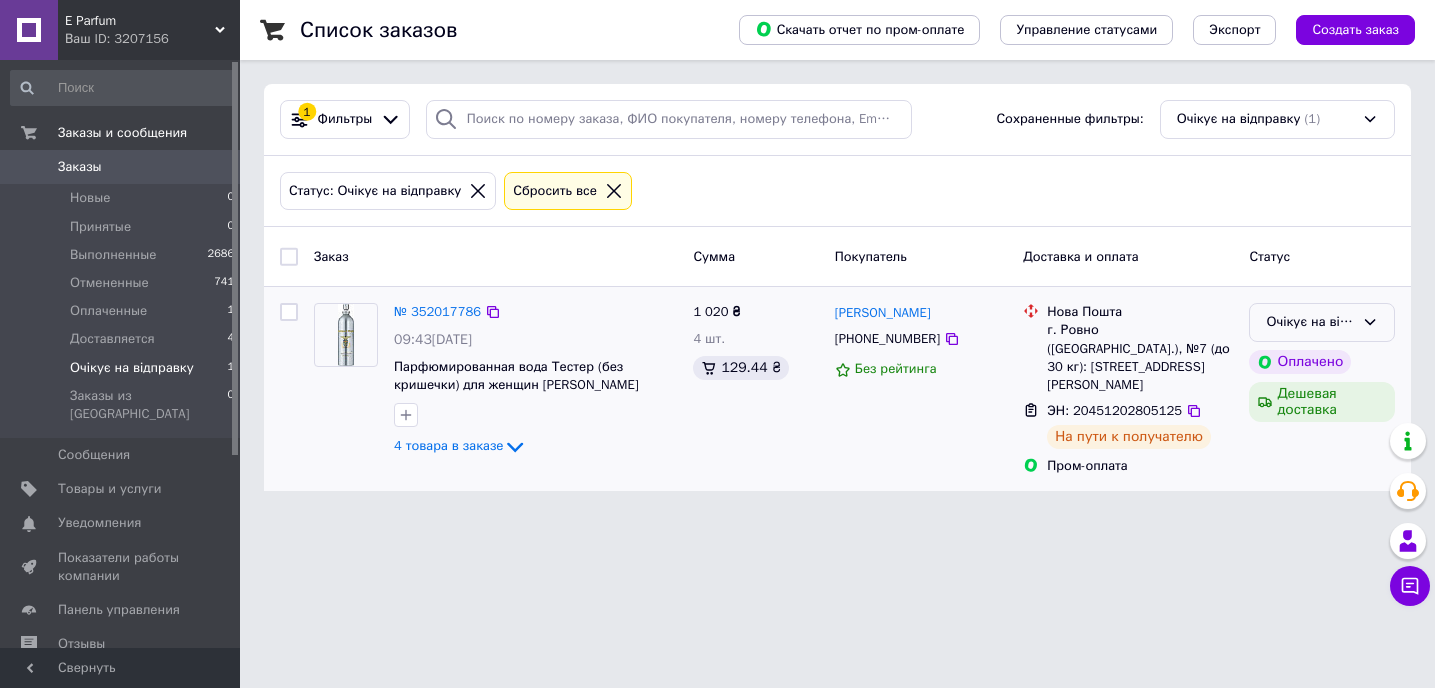 click 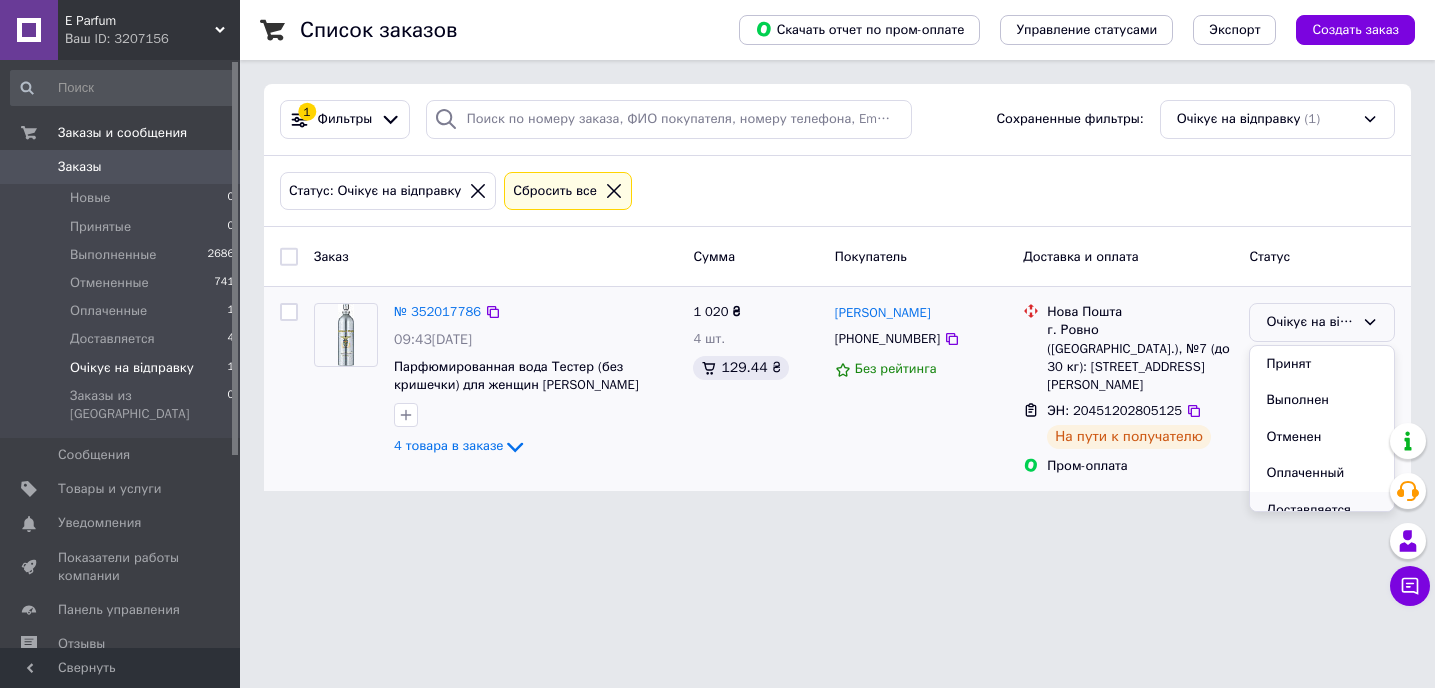click on "Доставляется" at bounding box center (1322, 510) 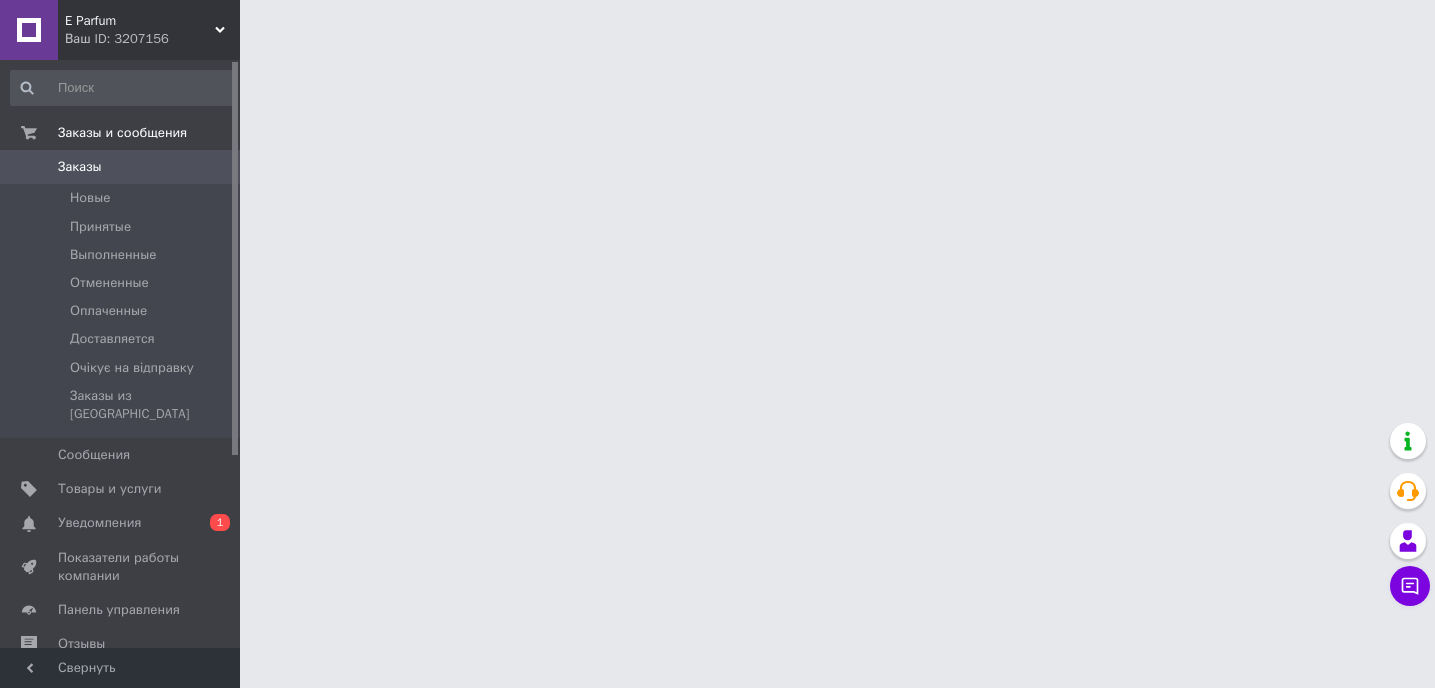 scroll, scrollTop: 0, scrollLeft: 0, axis: both 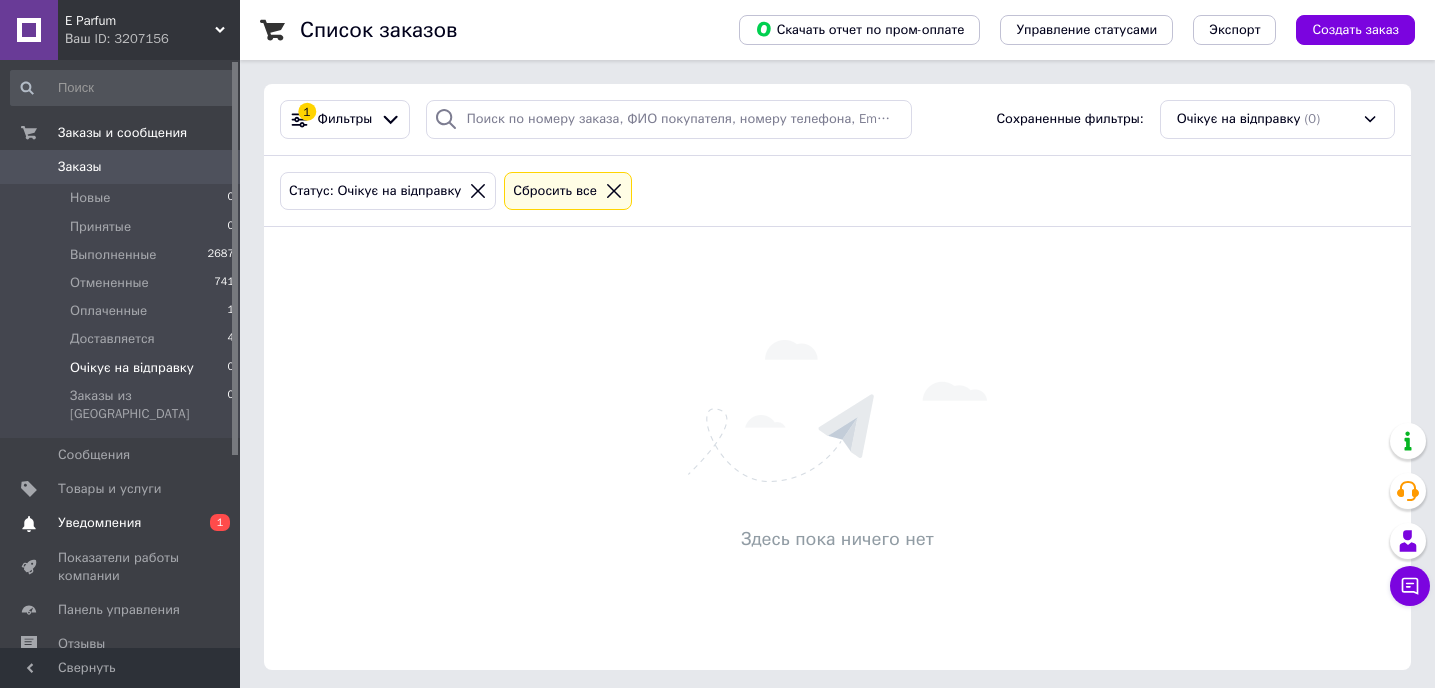 click on "Уведомления" at bounding box center (99, 523) 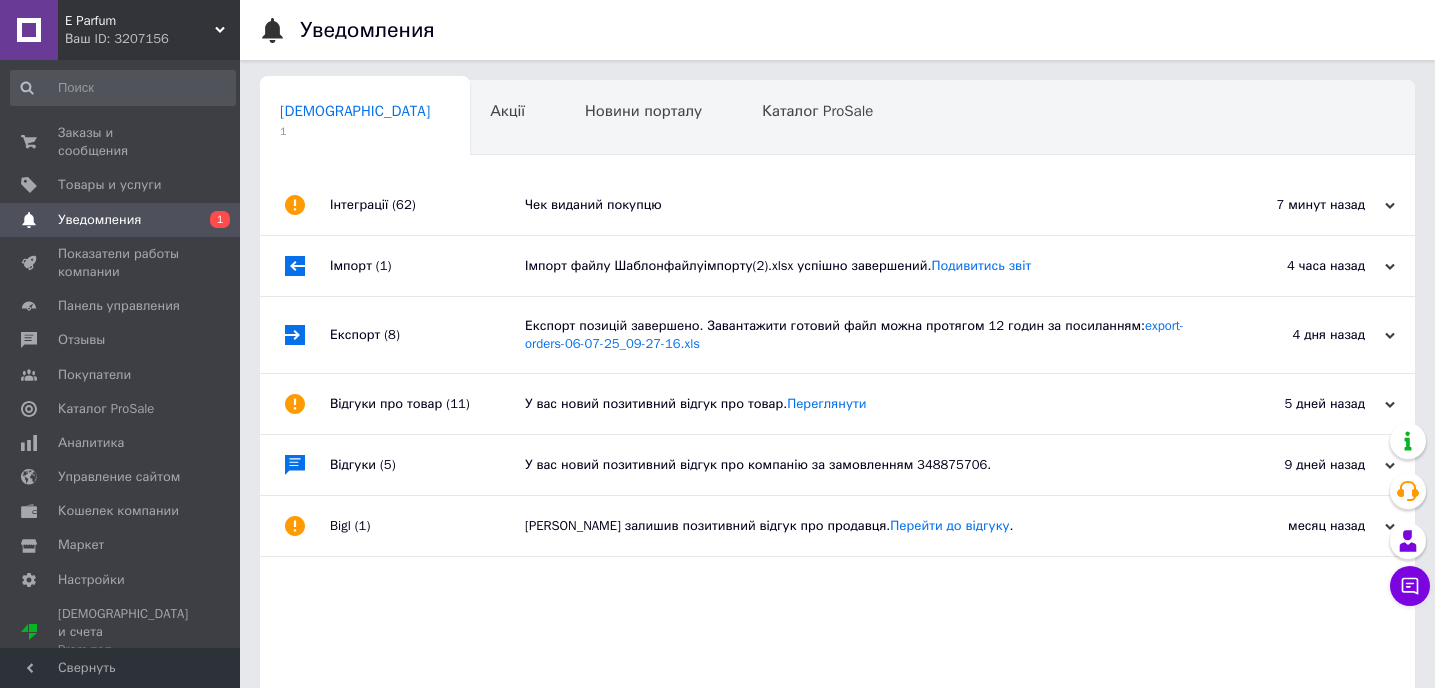 click on "Чек виданий покупцю" at bounding box center [860, 205] 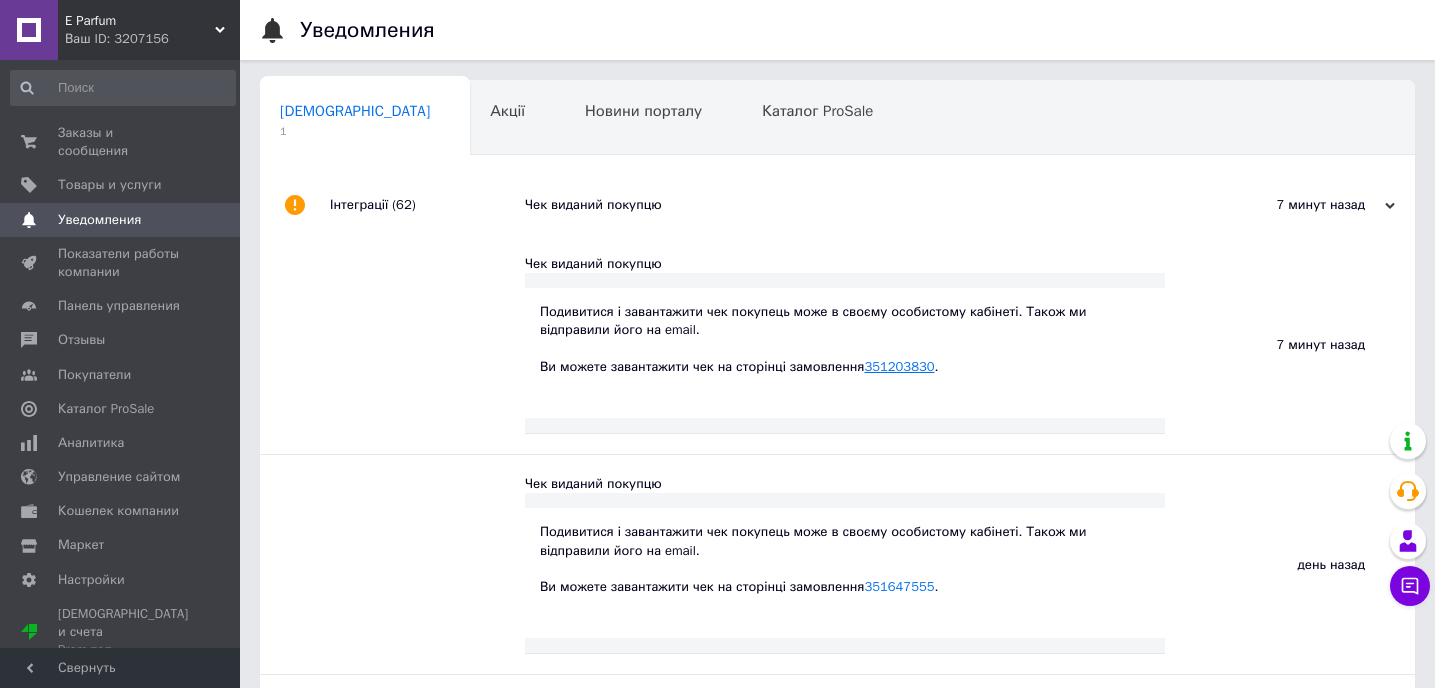 click on "351203830" at bounding box center [899, 366] 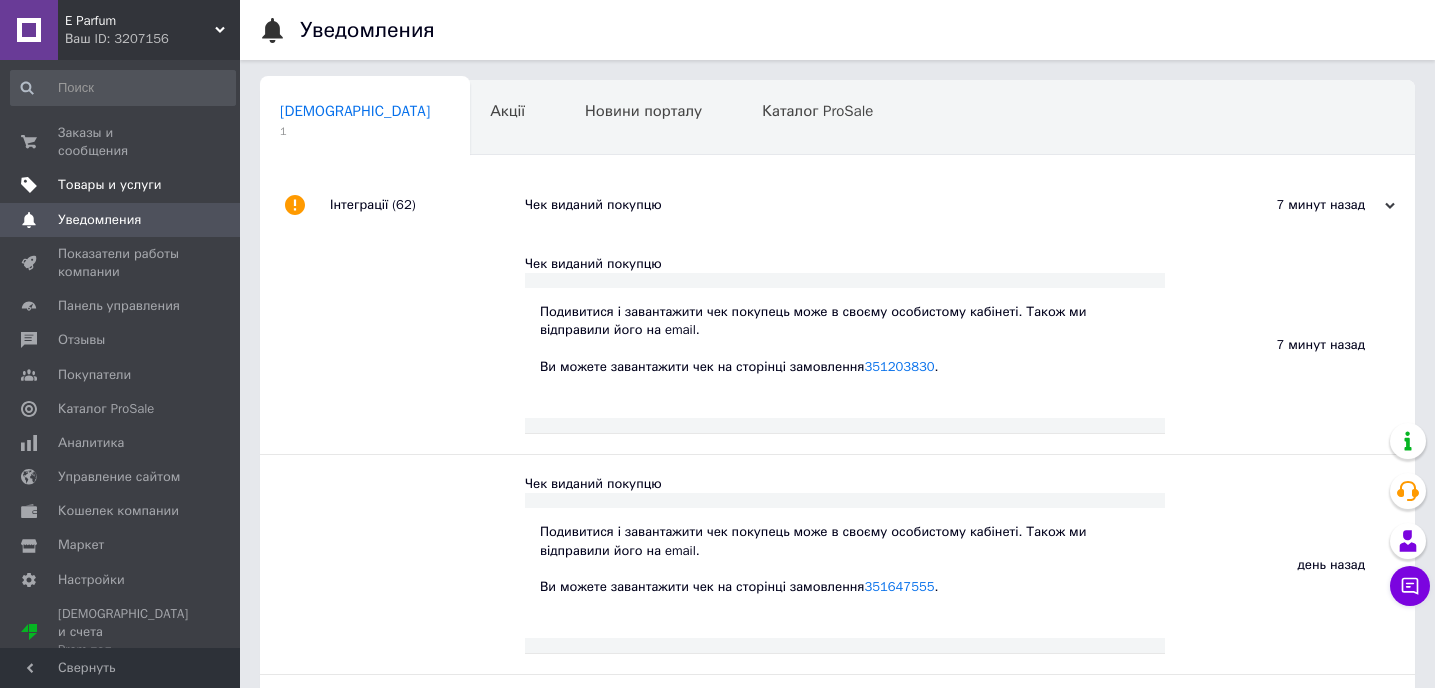click on "Товары и услуги" at bounding box center (110, 185) 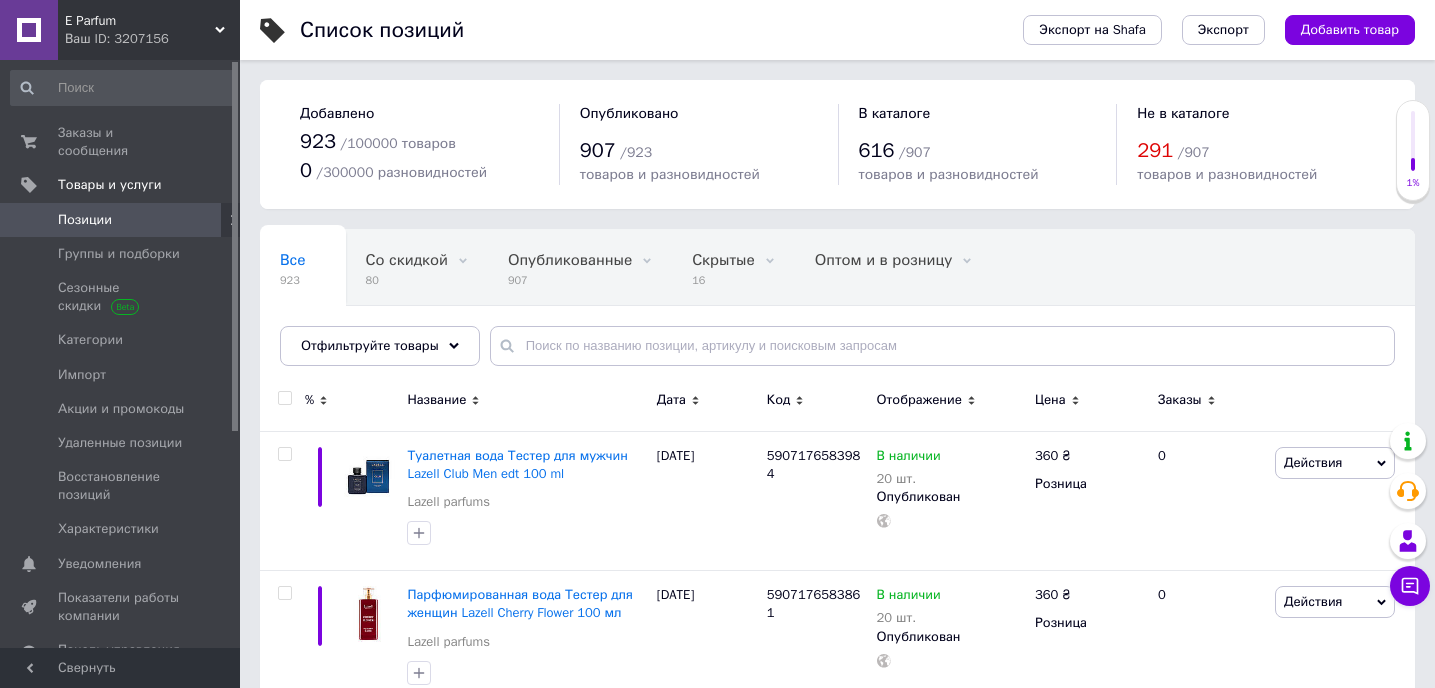 click on "Позиции" at bounding box center (121, 220) 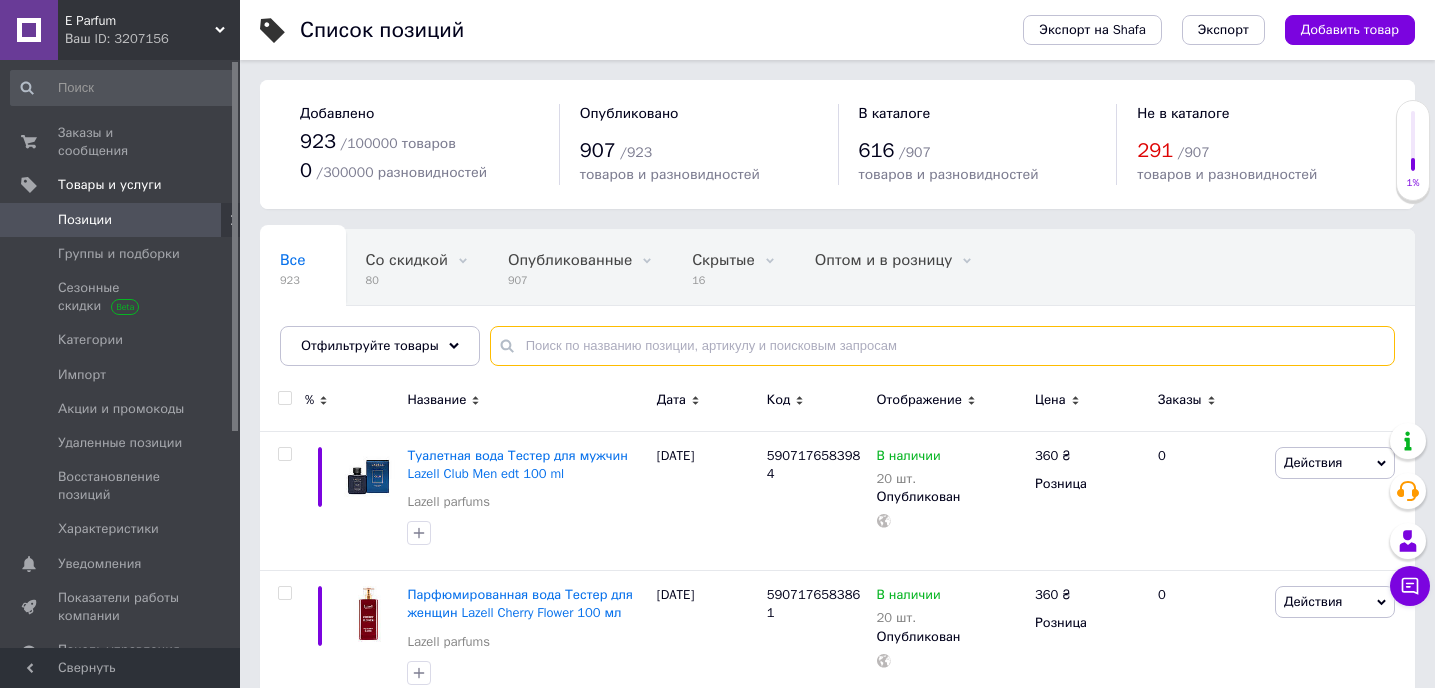 click at bounding box center [942, 346] 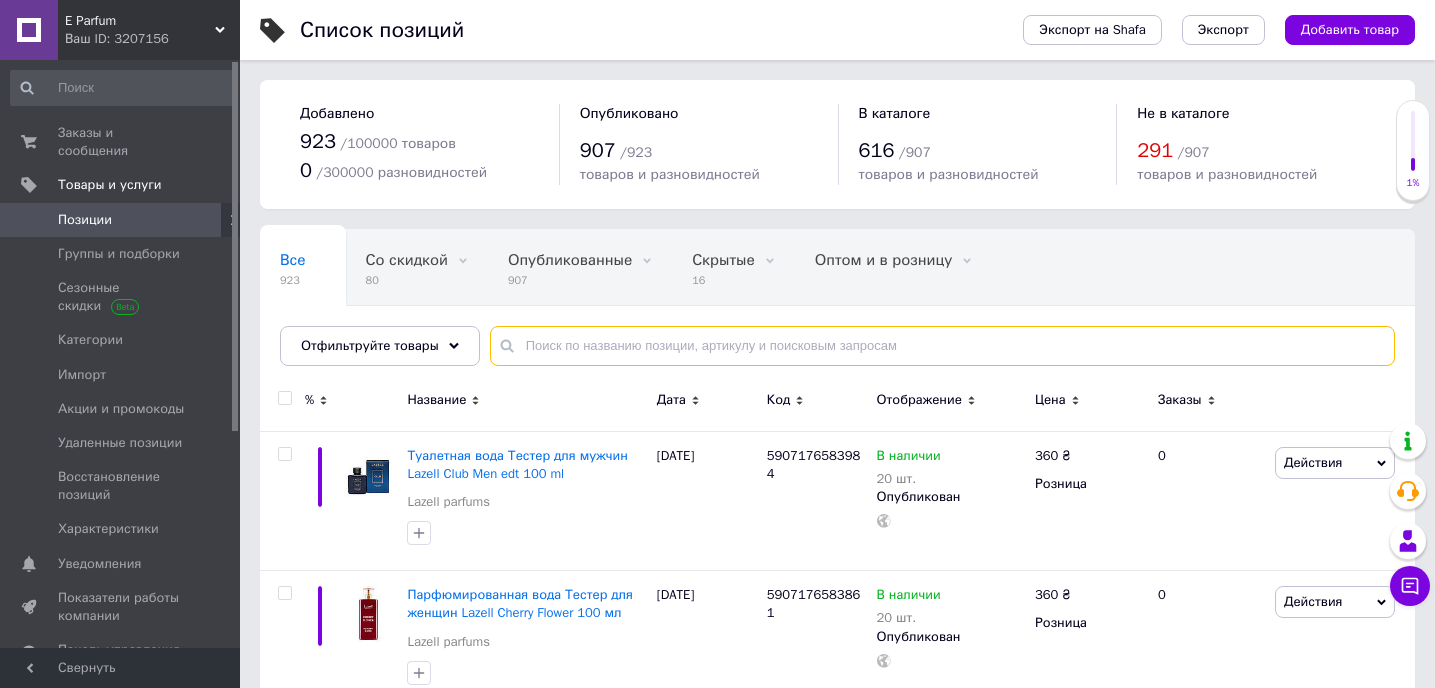 paste on "8410751094241" 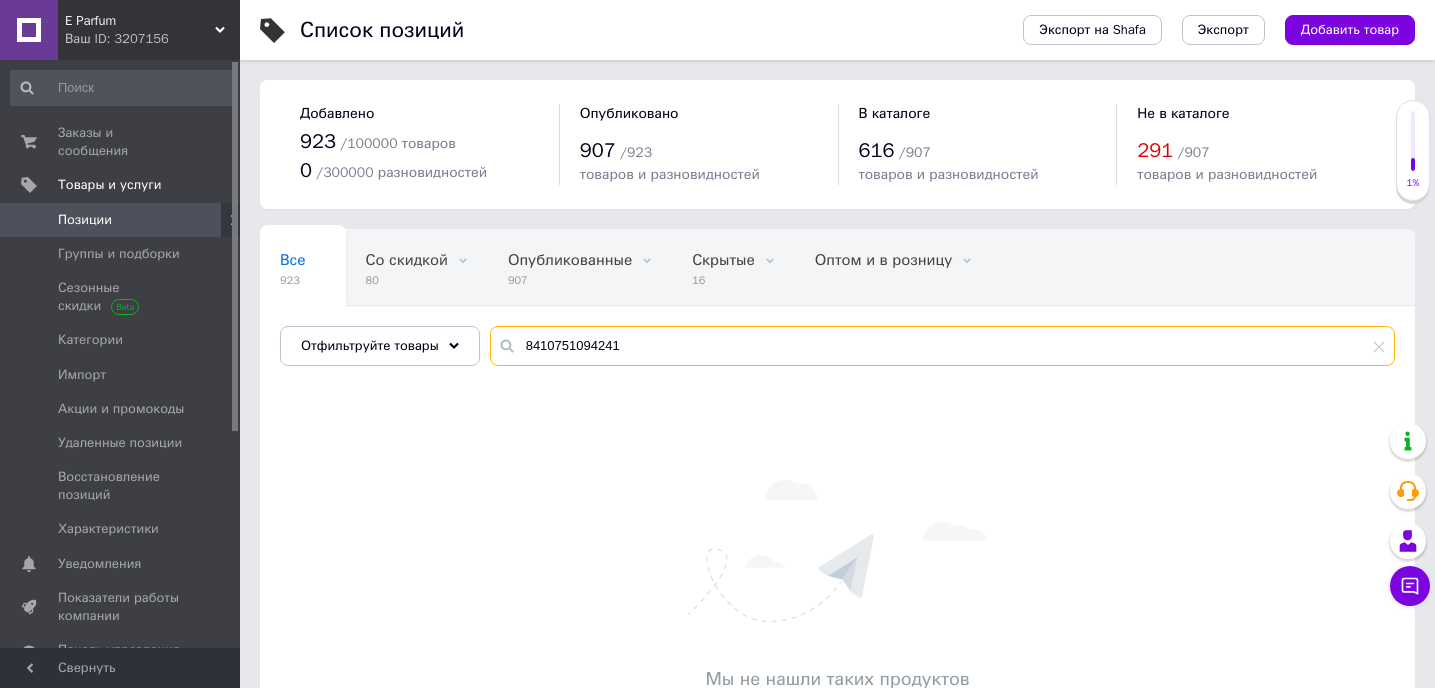 type on "8410751094241" 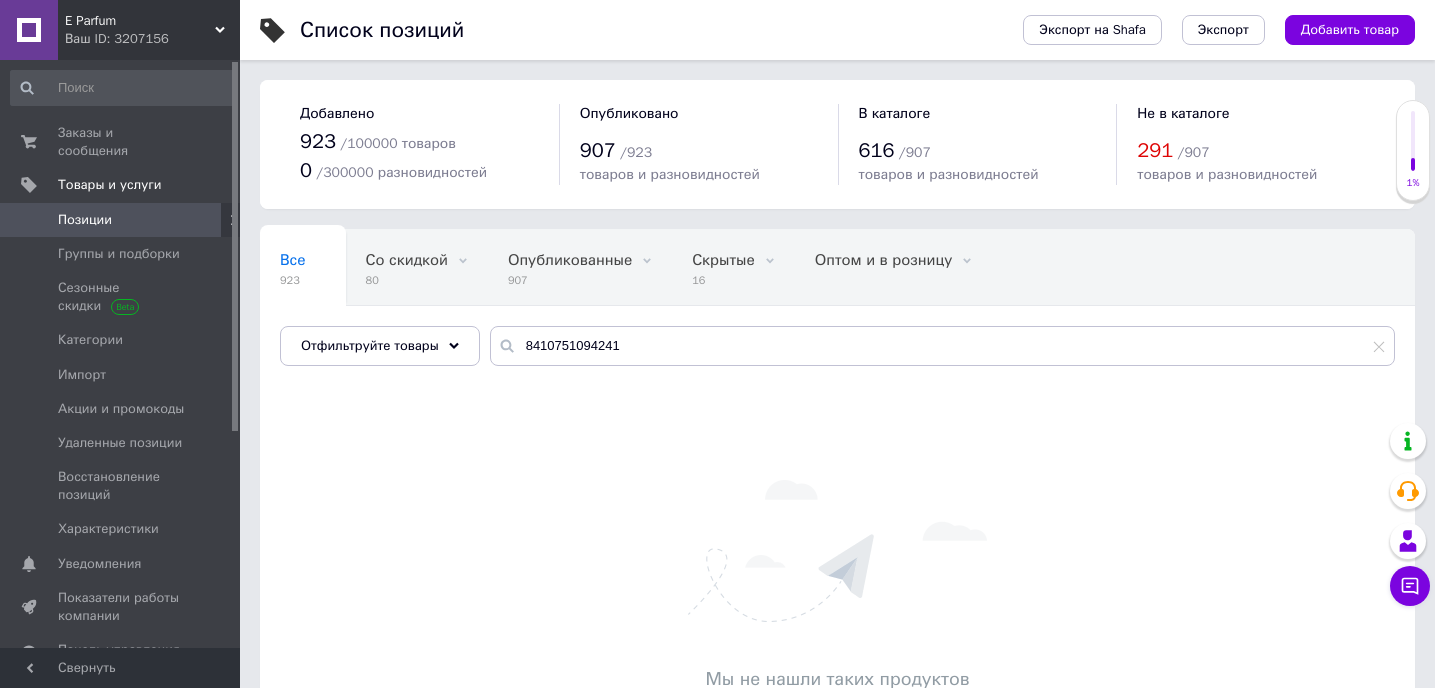 click on "Позиции" at bounding box center [121, 220] 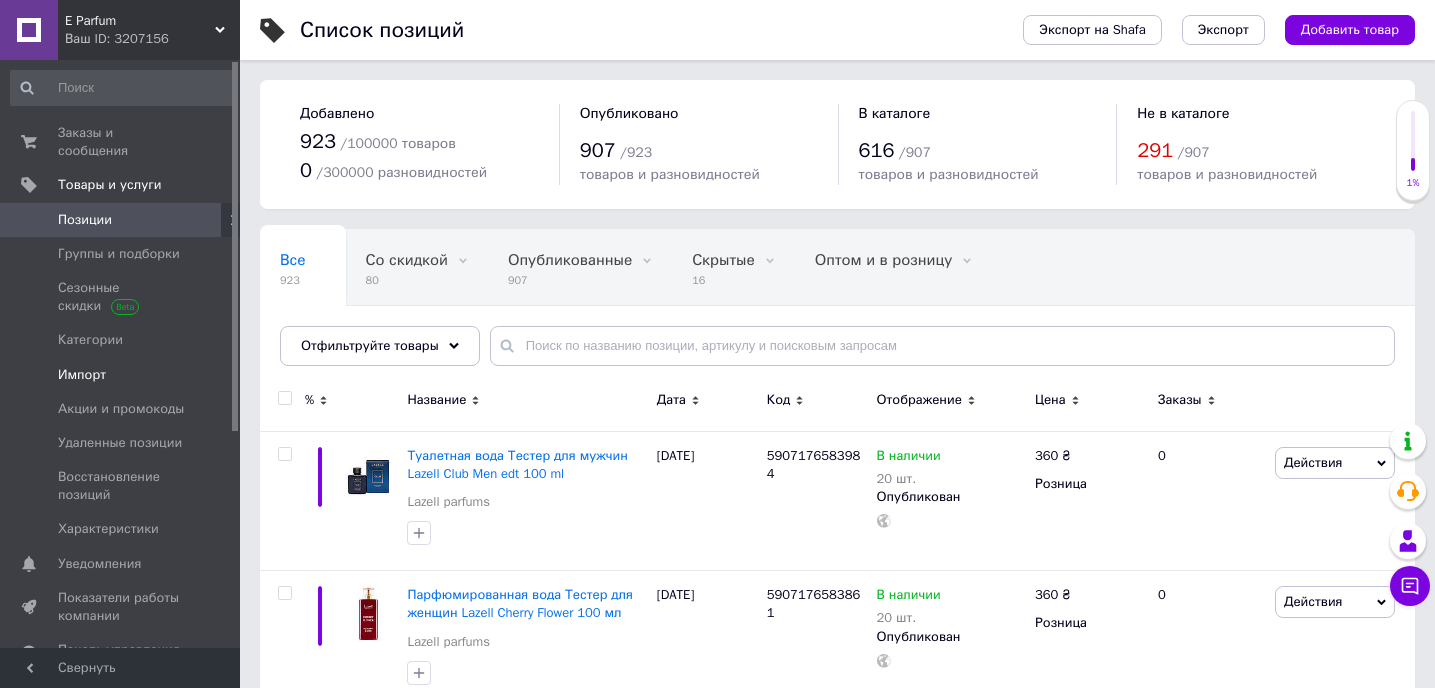 click on "Импорт" at bounding box center [82, 375] 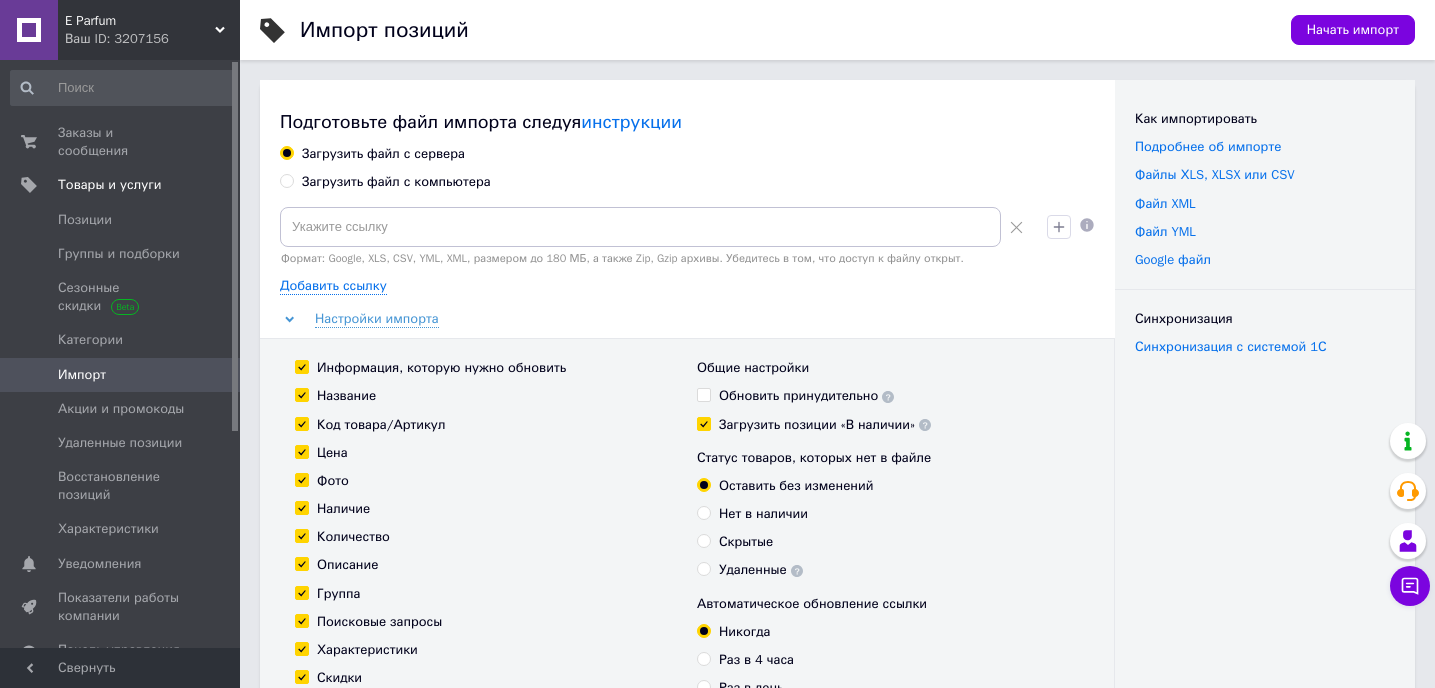 click on "Загрузить файл с компьютера" at bounding box center (286, 180) 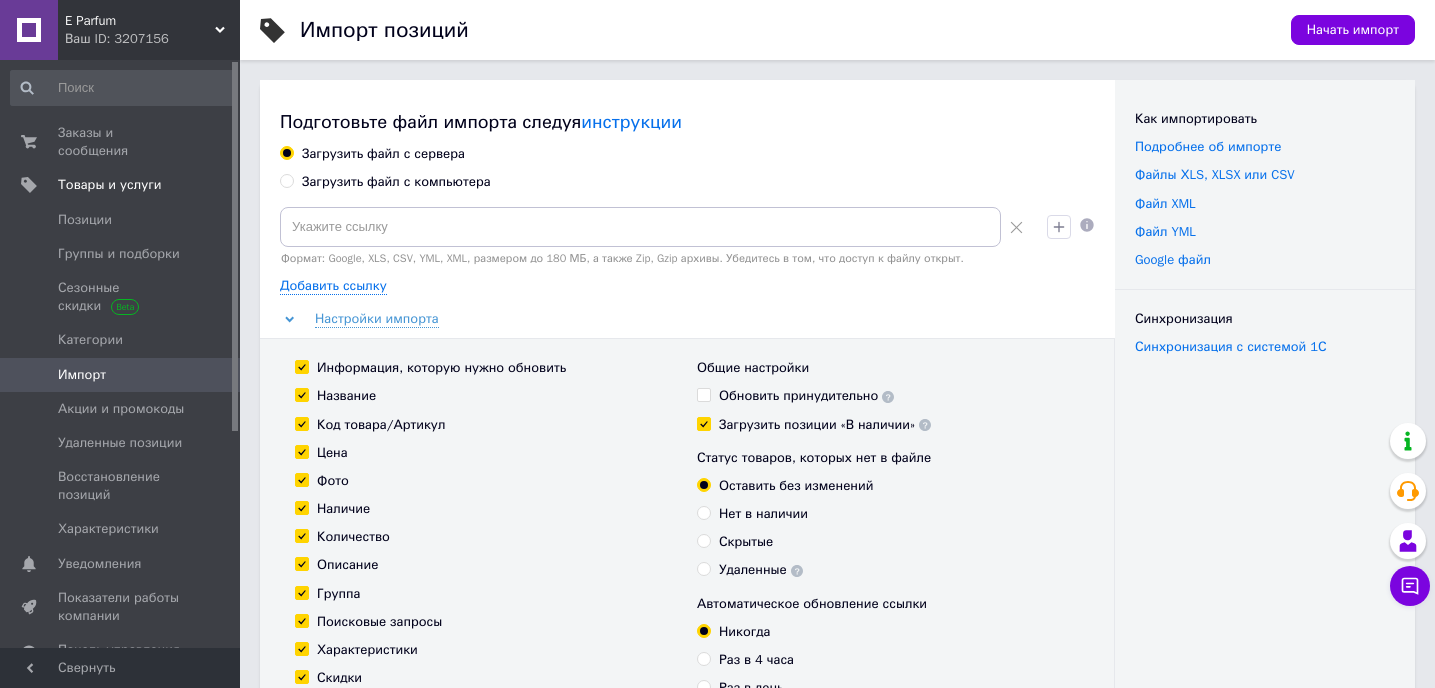 radio on "true" 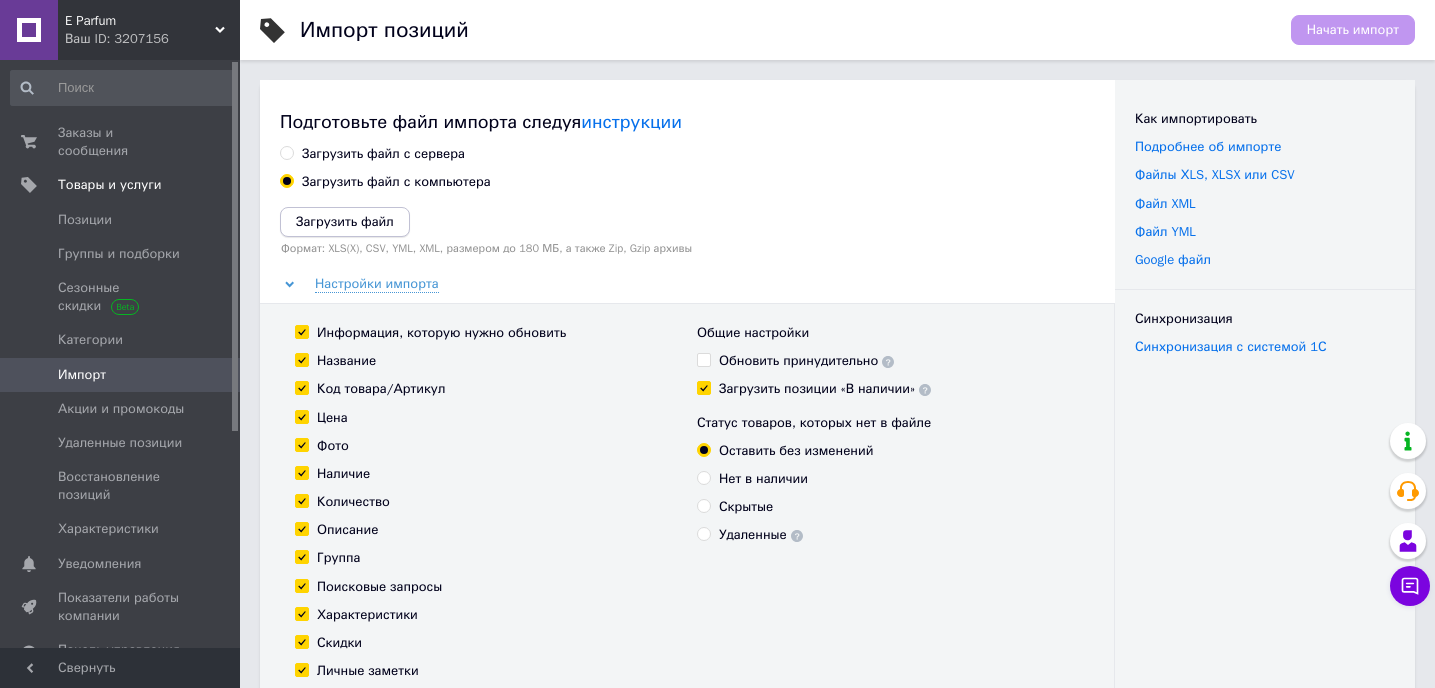 click on "Загрузить файл" at bounding box center [345, 221] 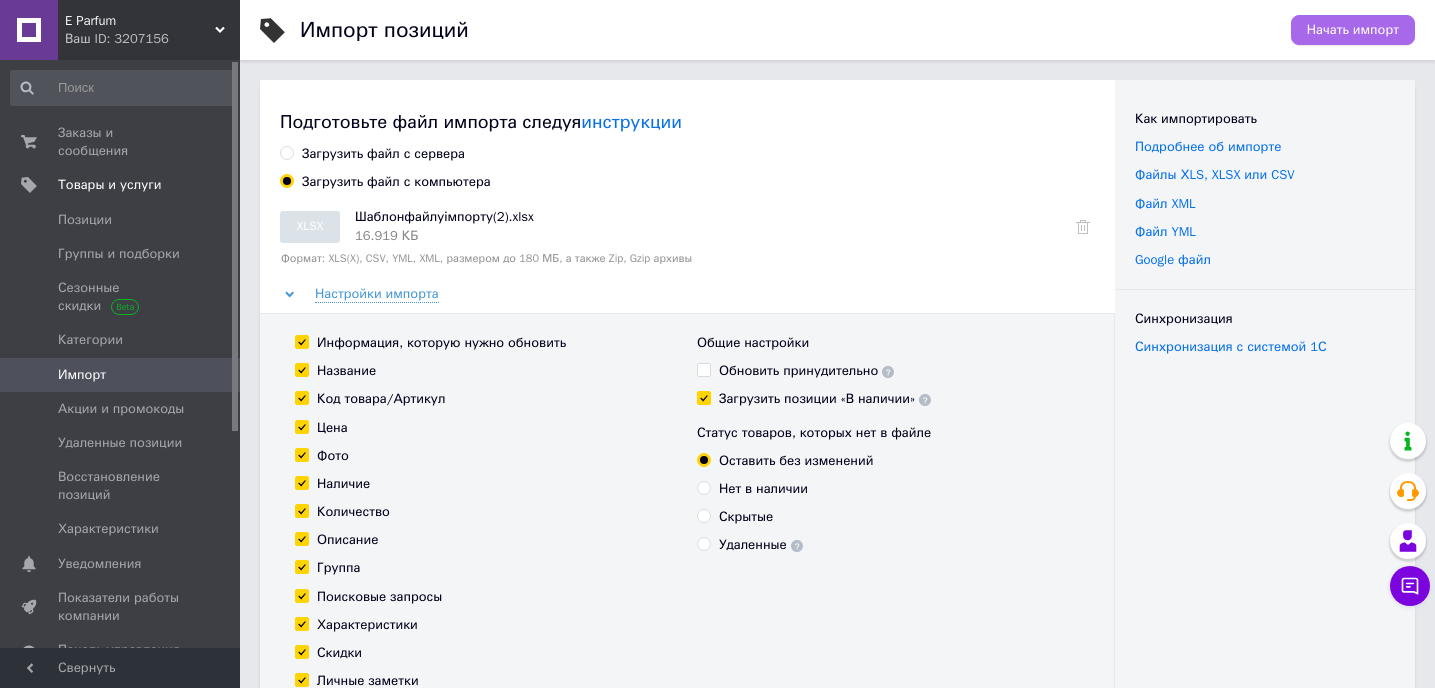 click on "Начать импорт" at bounding box center (1353, 30) 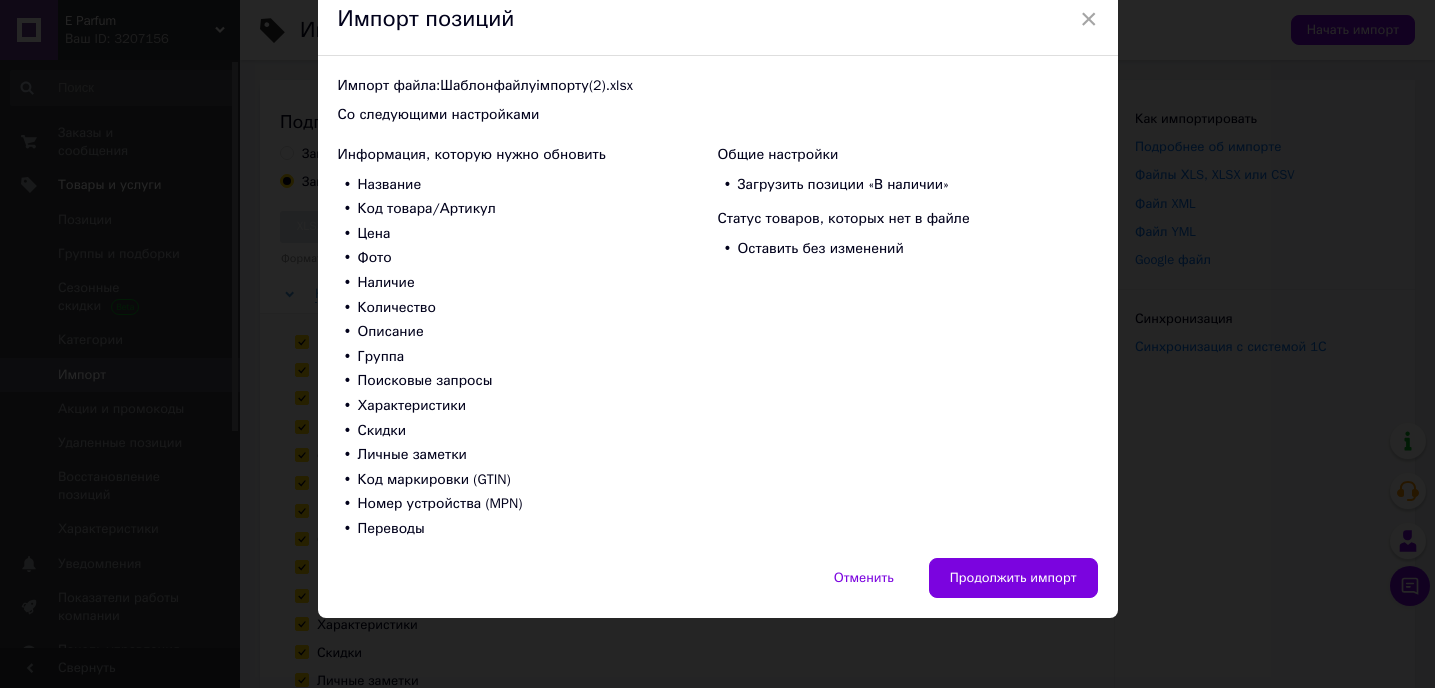 scroll, scrollTop: 86, scrollLeft: 0, axis: vertical 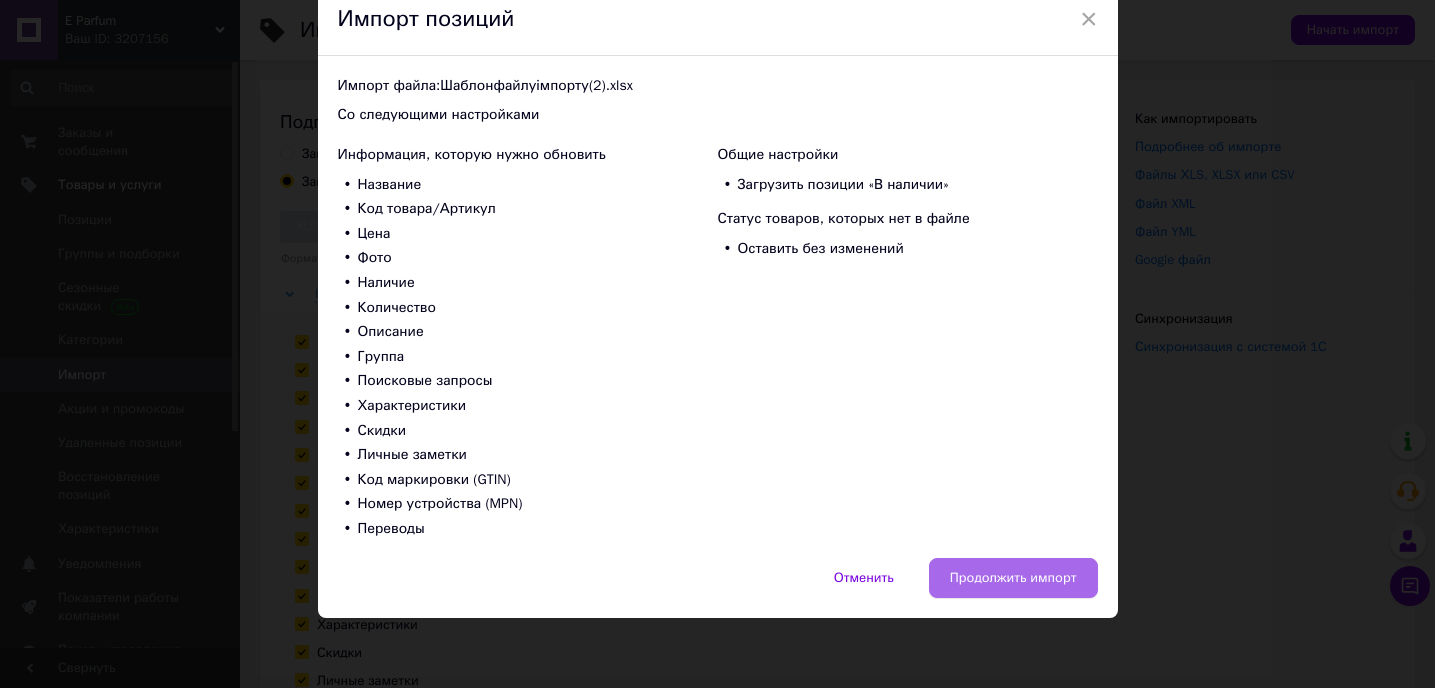 click on "Продолжить импорт" at bounding box center [1013, 578] 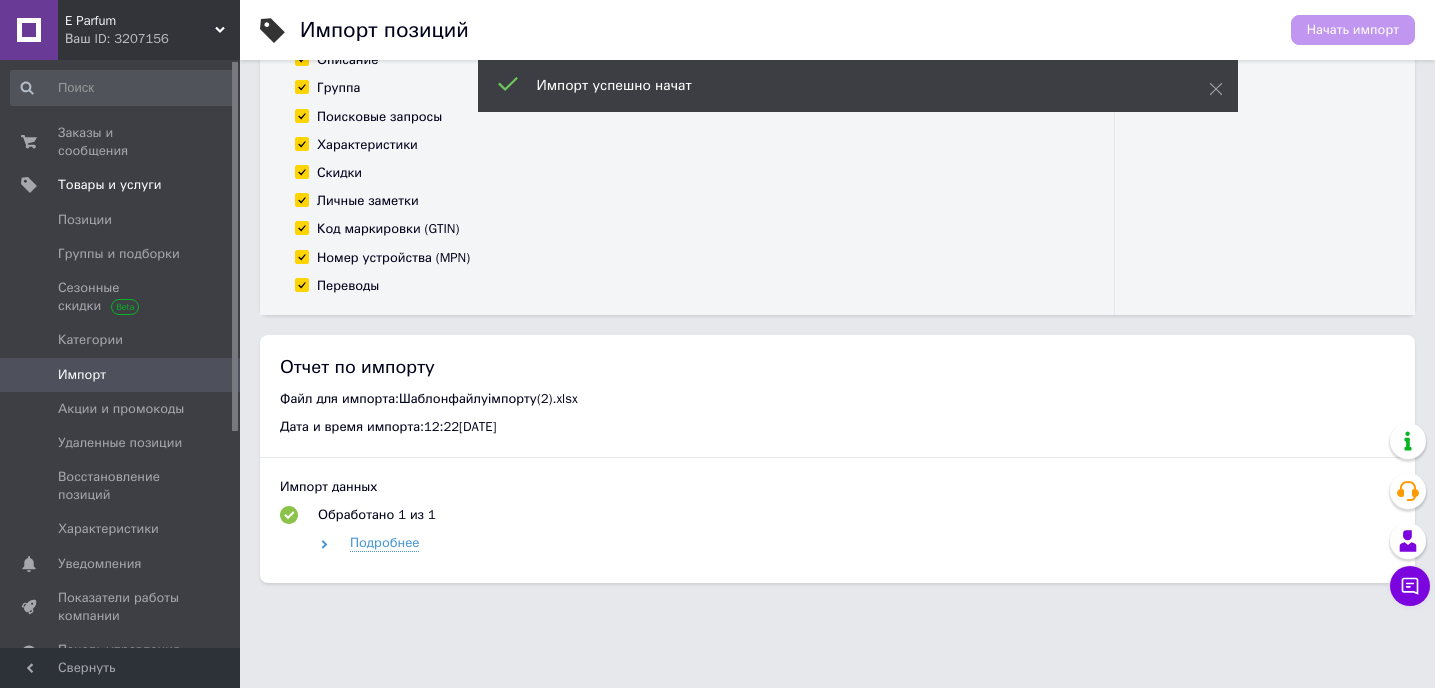 scroll, scrollTop: 486, scrollLeft: 0, axis: vertical 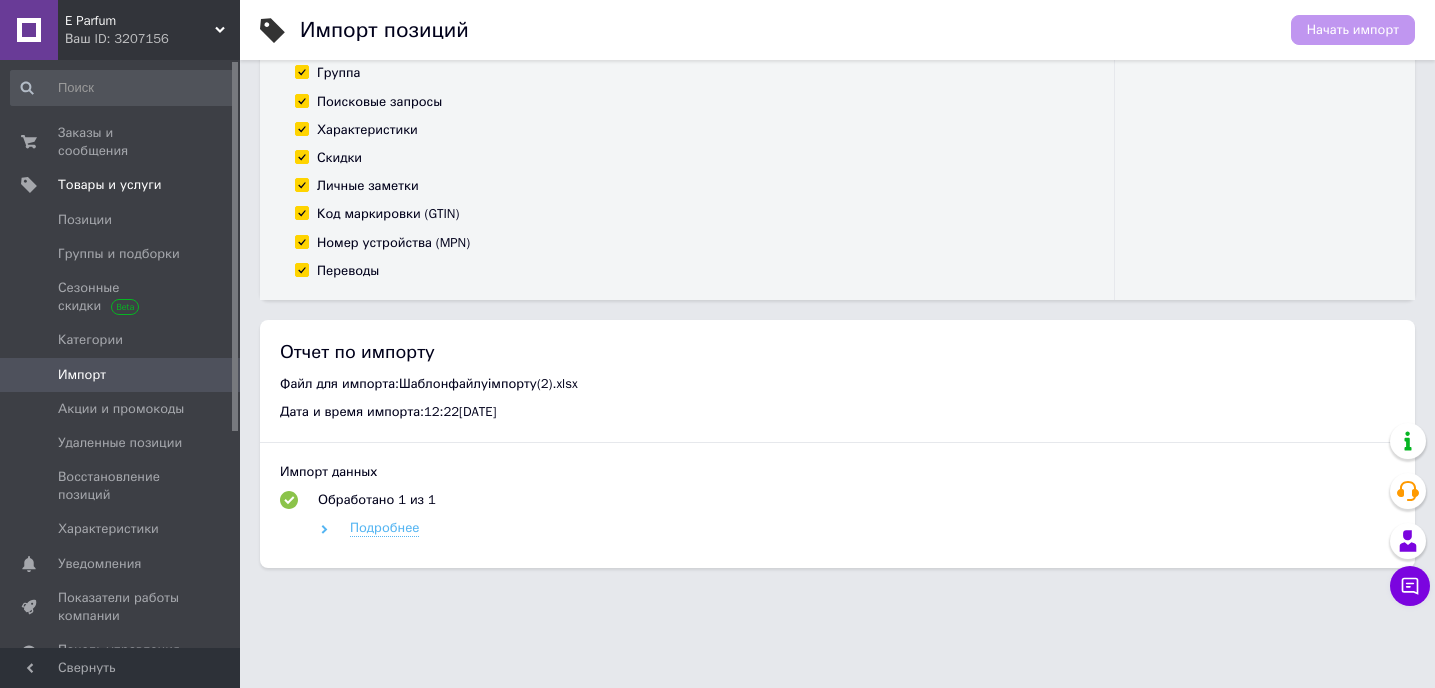 click 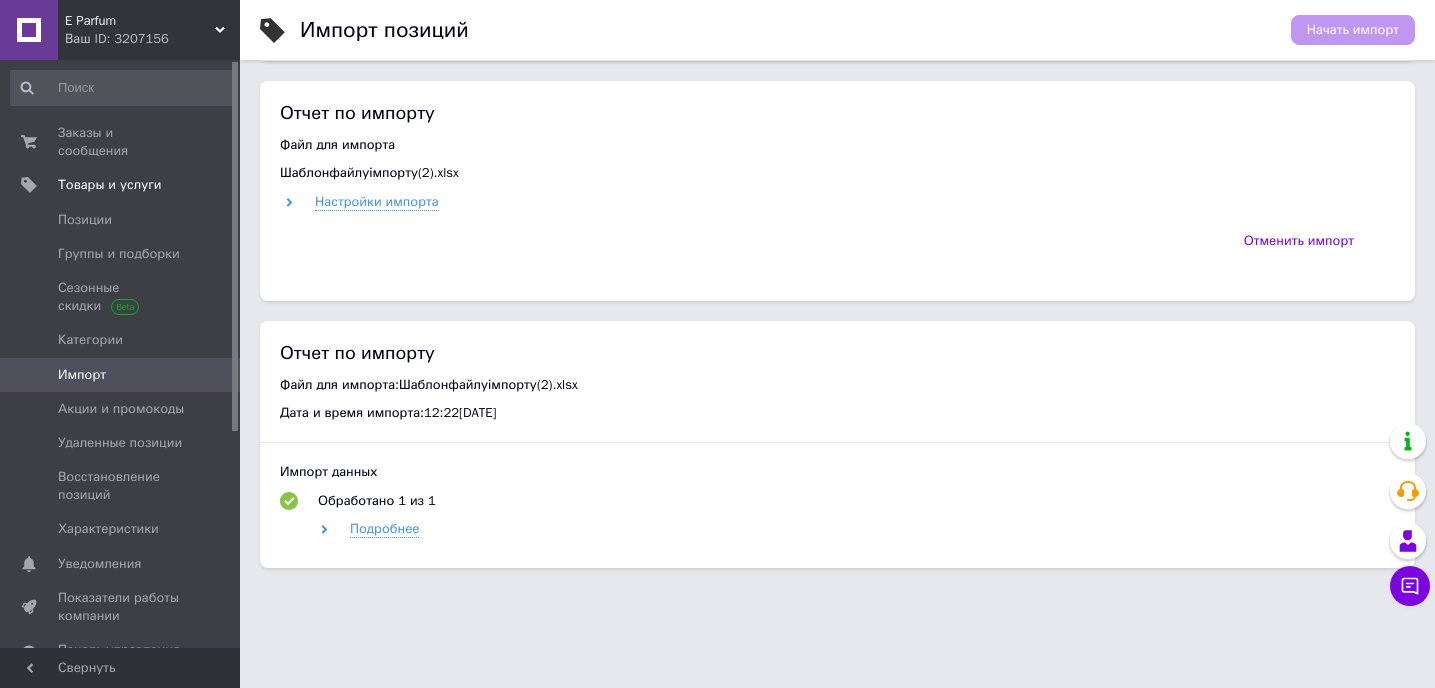 scroll, scrollTop: 725, scrollLeft: 0, axis: vertical 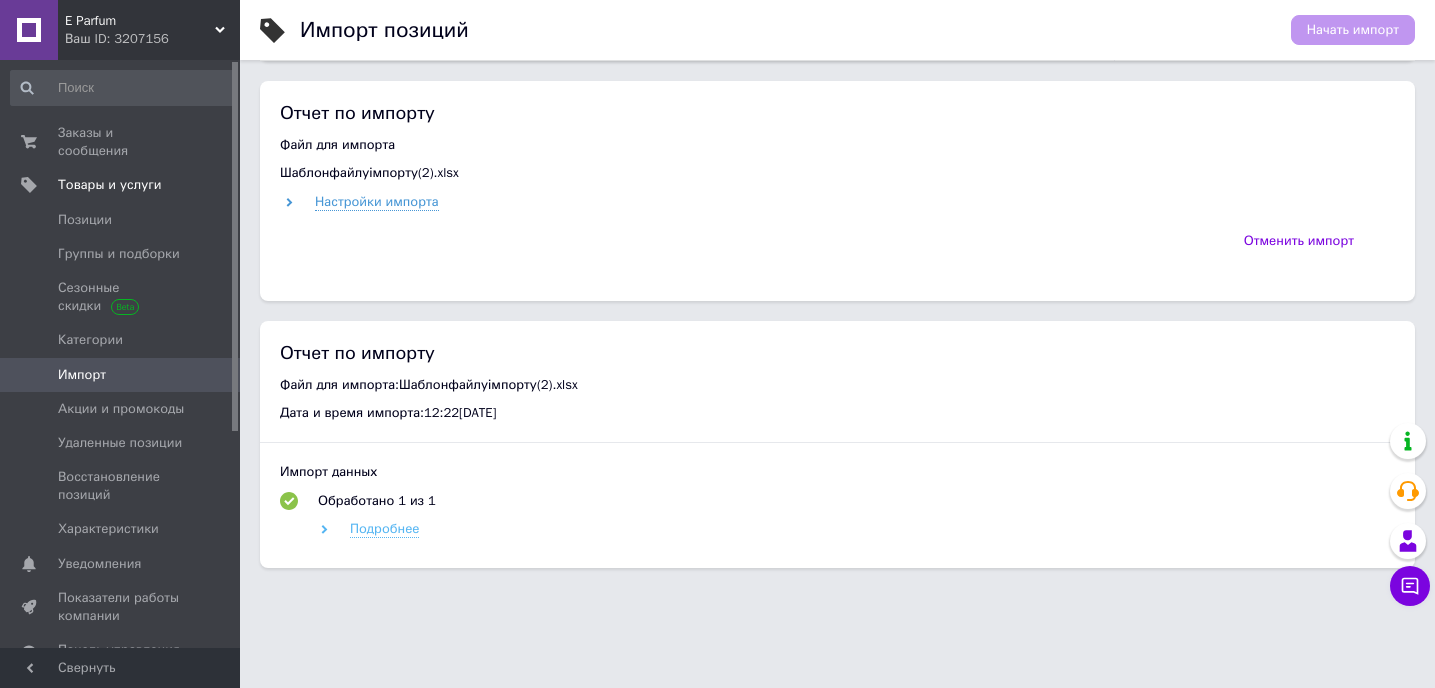 click on "Импорт данных Обработано 1 из 1 Подробнее" at bounding box center (837, 500) 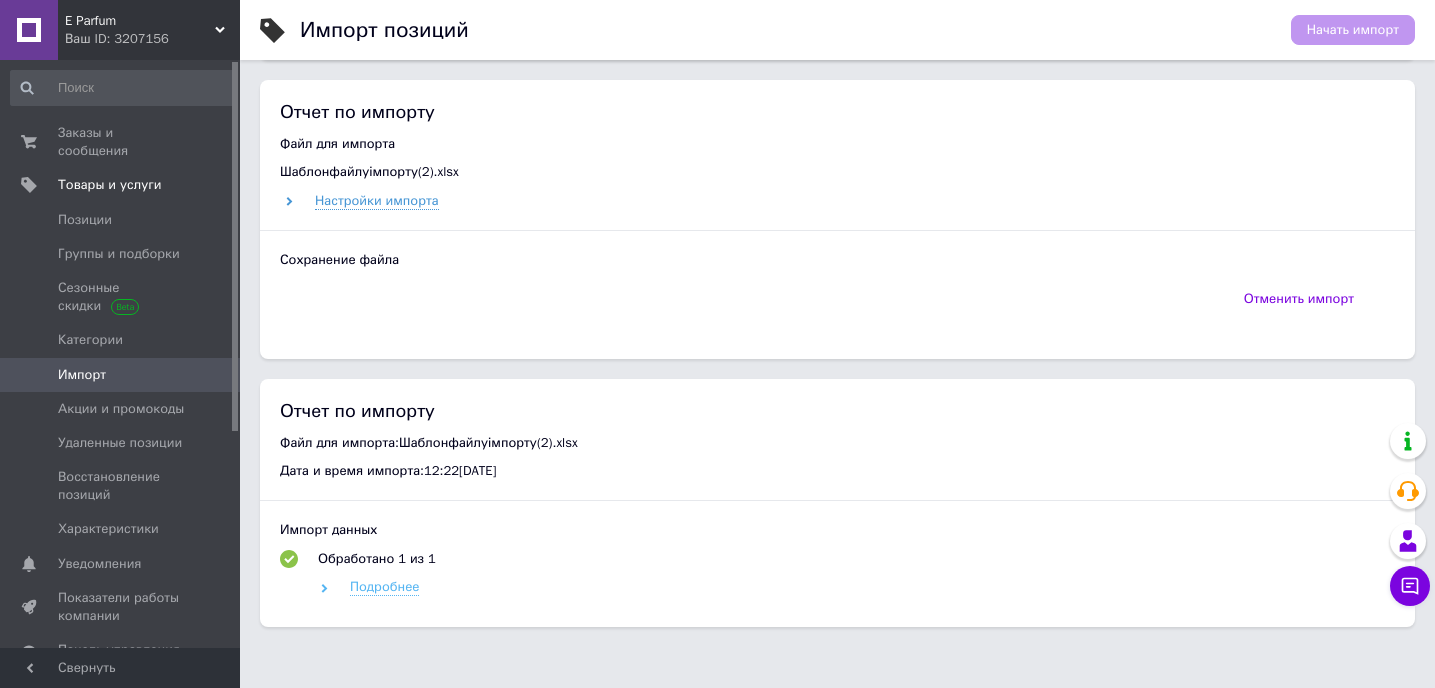 click 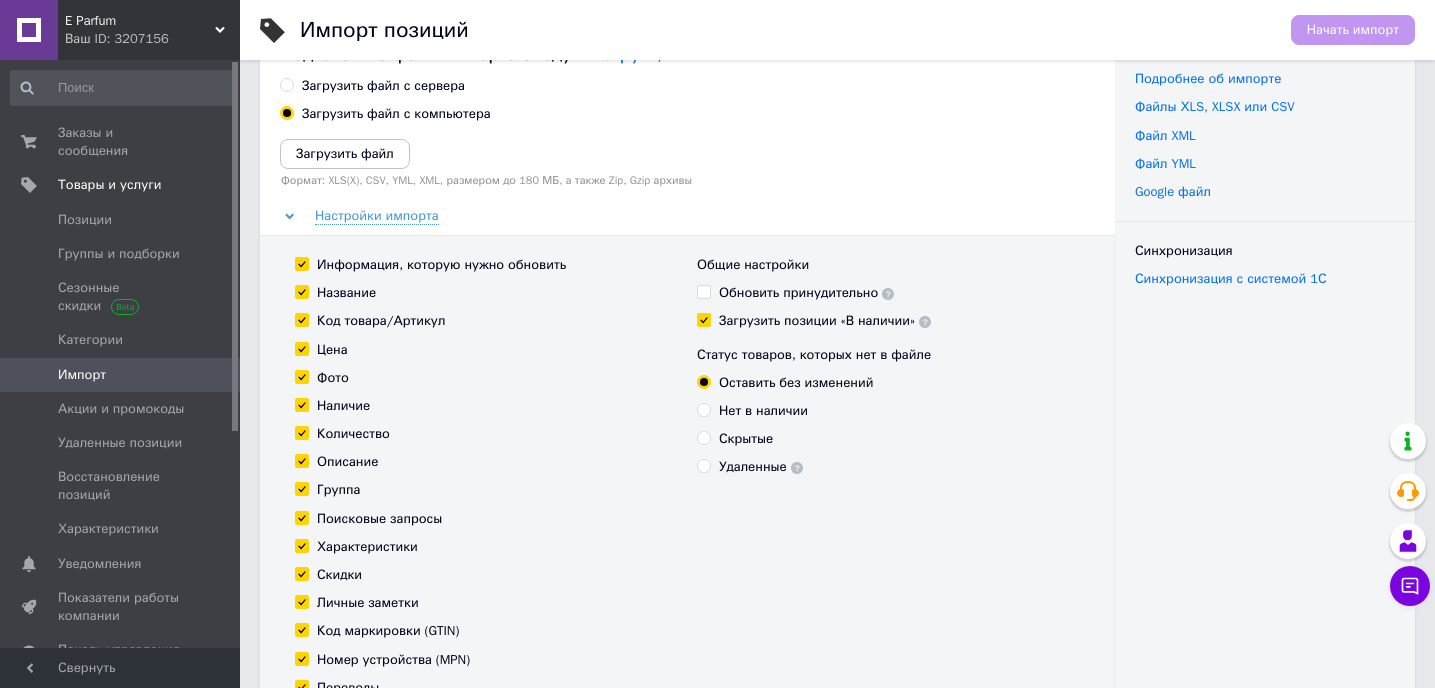 scroll, scrollTop: 0, scrollLeft: 0, axis: both 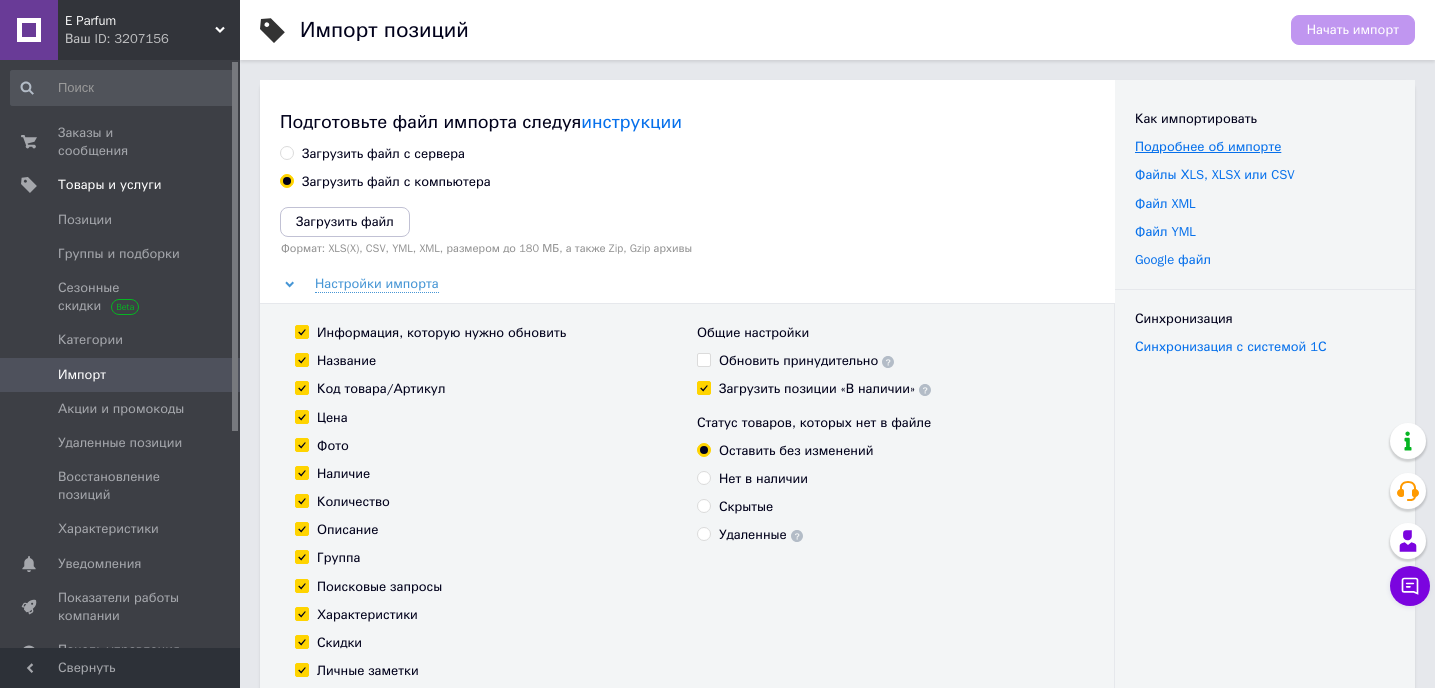 click on "Подробнее об импорте" at bounding box center (1208, 146) 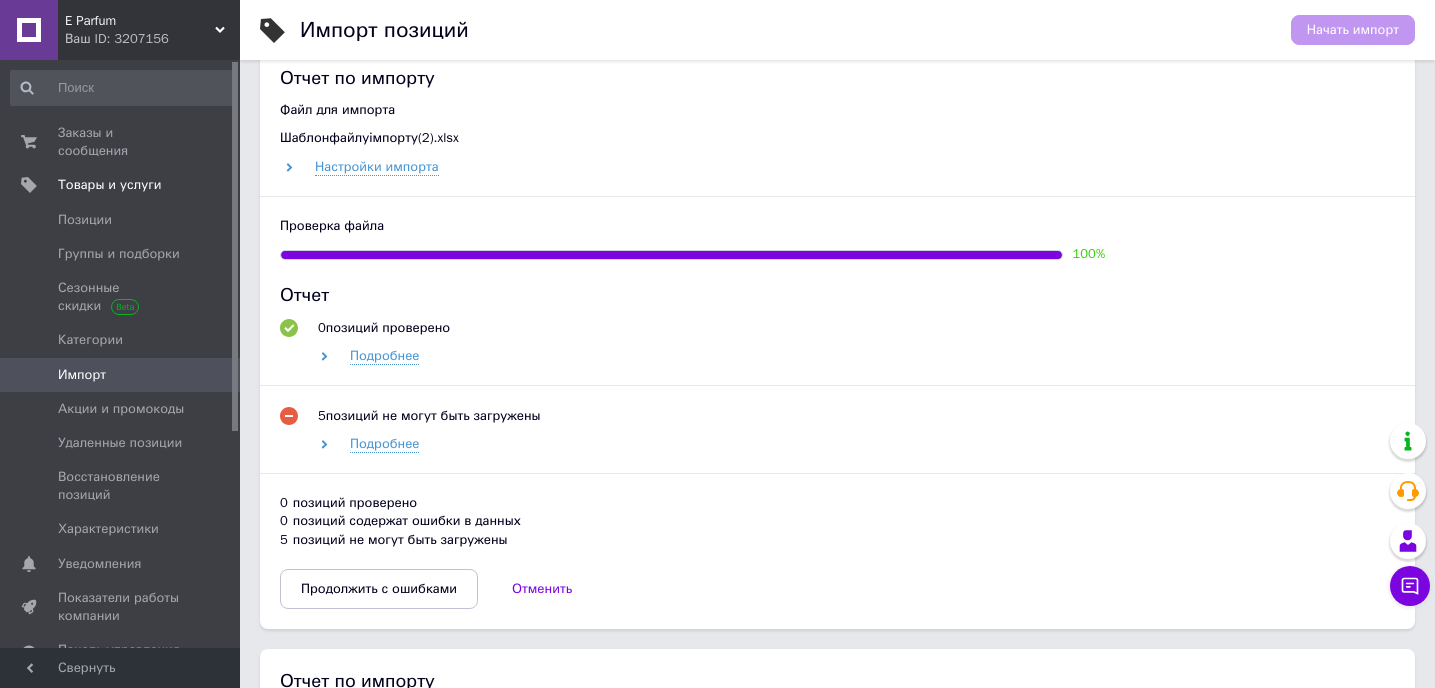 scroll, scrollTop: 765, scrollLeft: 0, axis: vertical 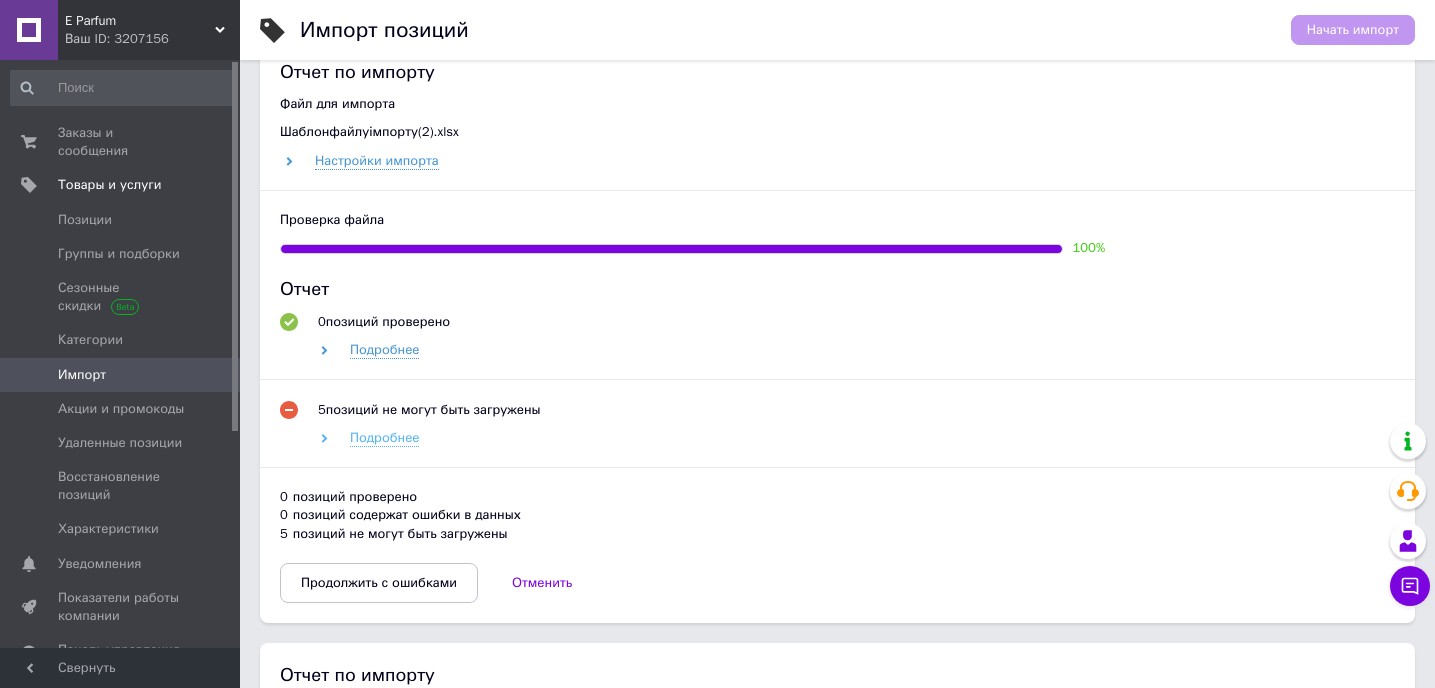 click 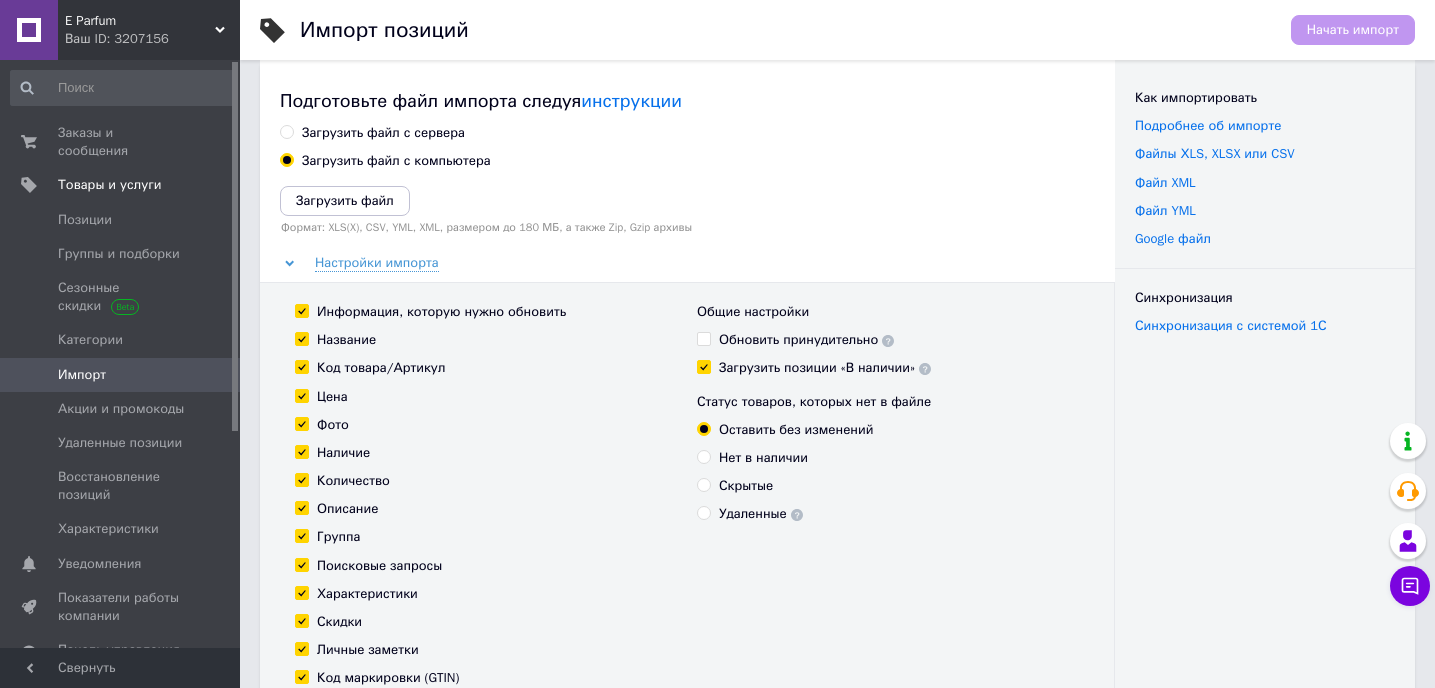 scroll, scrollTop: 0, scrollLeft: 0, axis: both 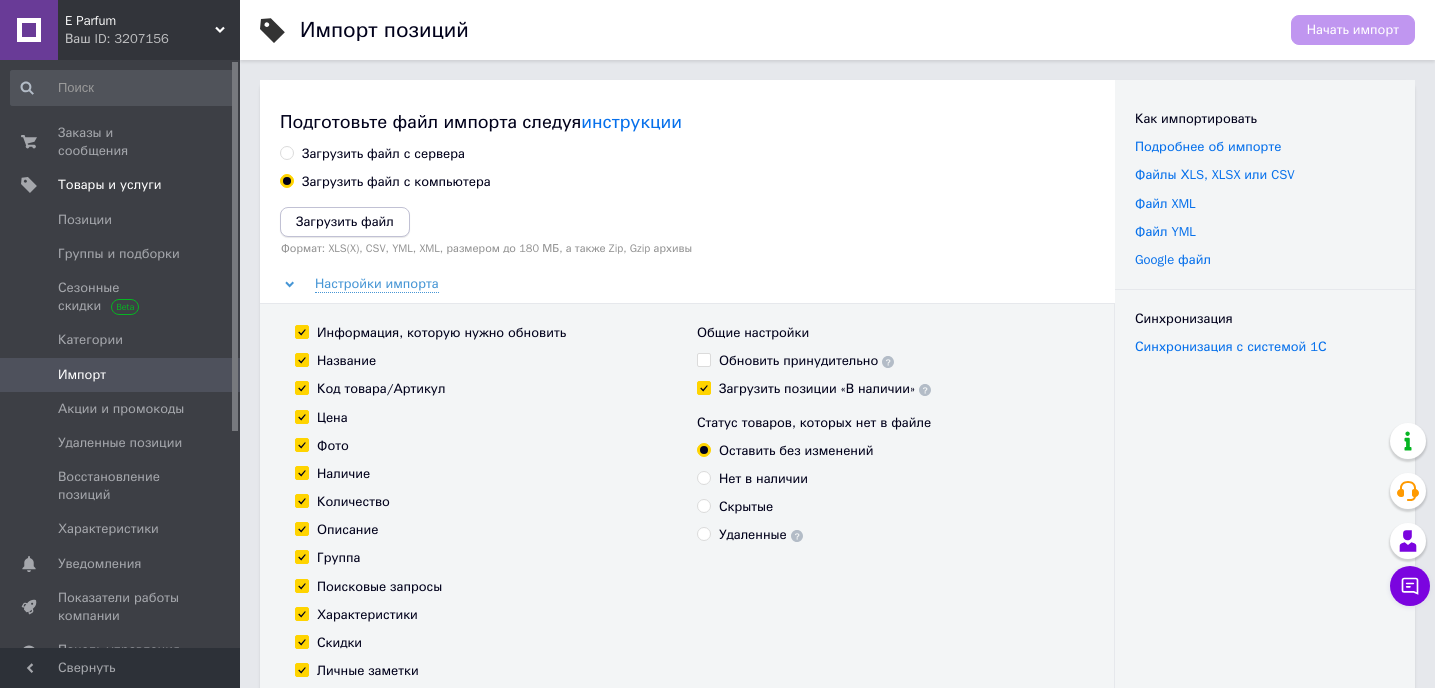 click on "Загрузить файл" at bounding box center (345, 221) 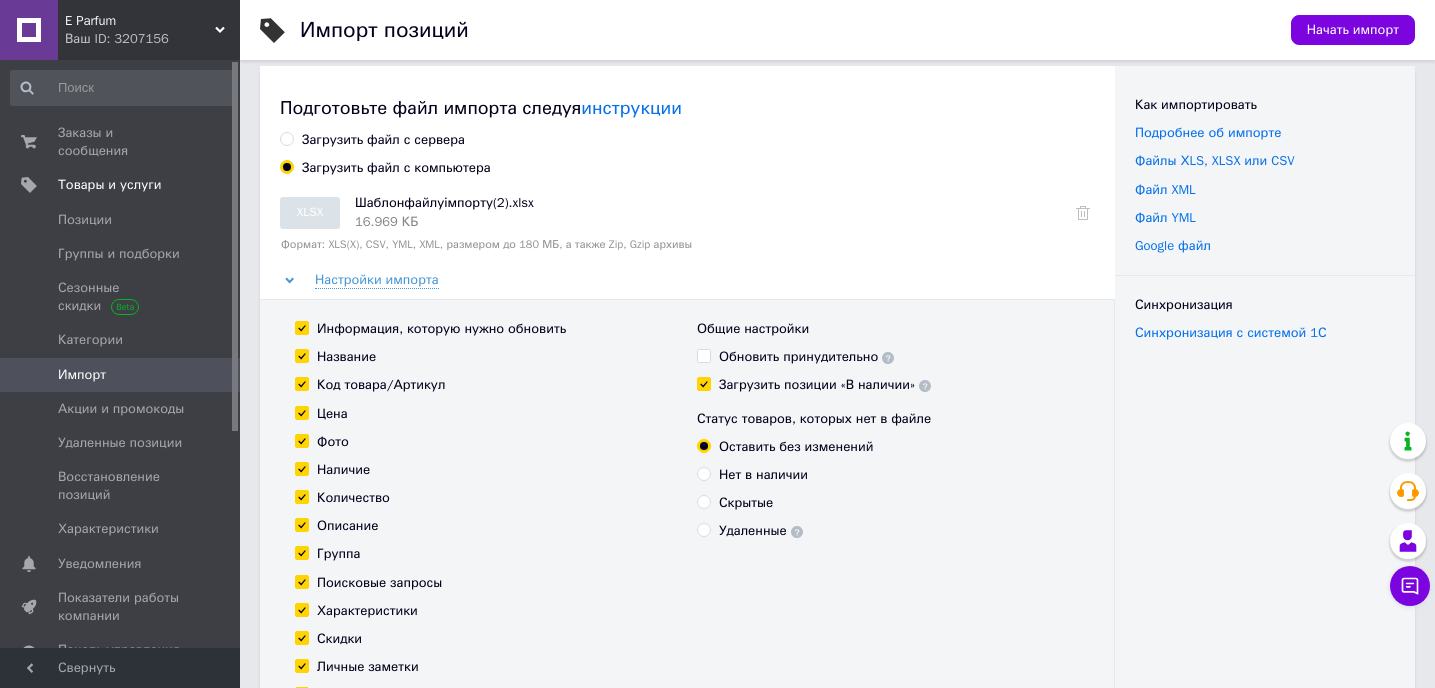 scroll, scrollTop: 0, scrollLeft: 0, axis: both 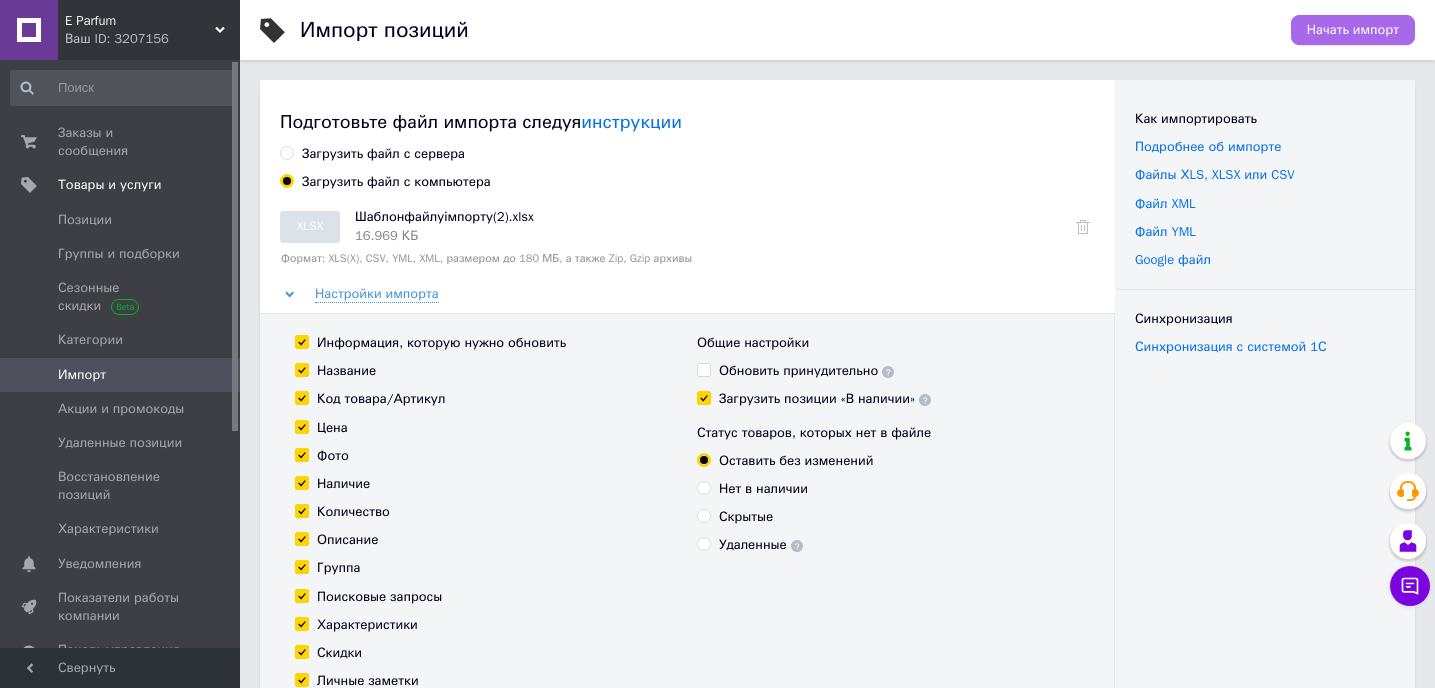 click on "Начать импорт" at bounding box center (1353, 30) 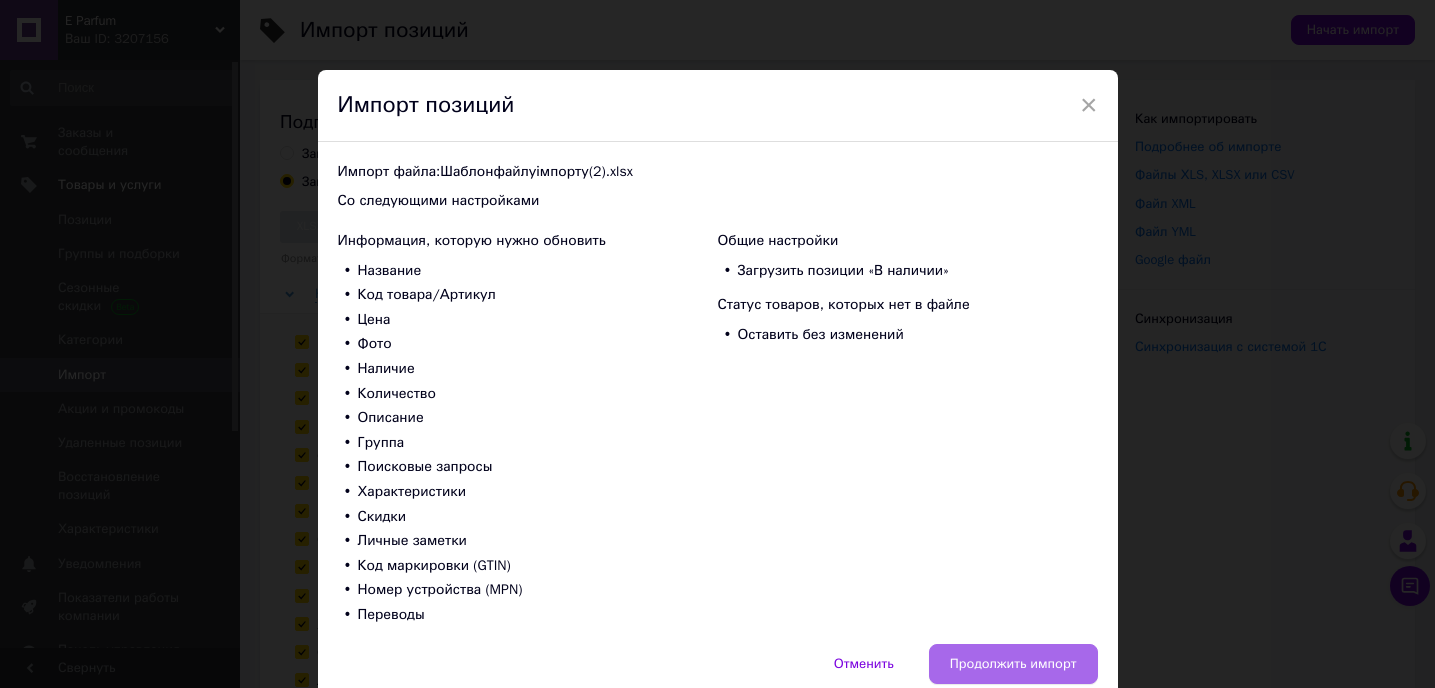 click on "Продолжить импорт" at bounding box center (1013, 664) 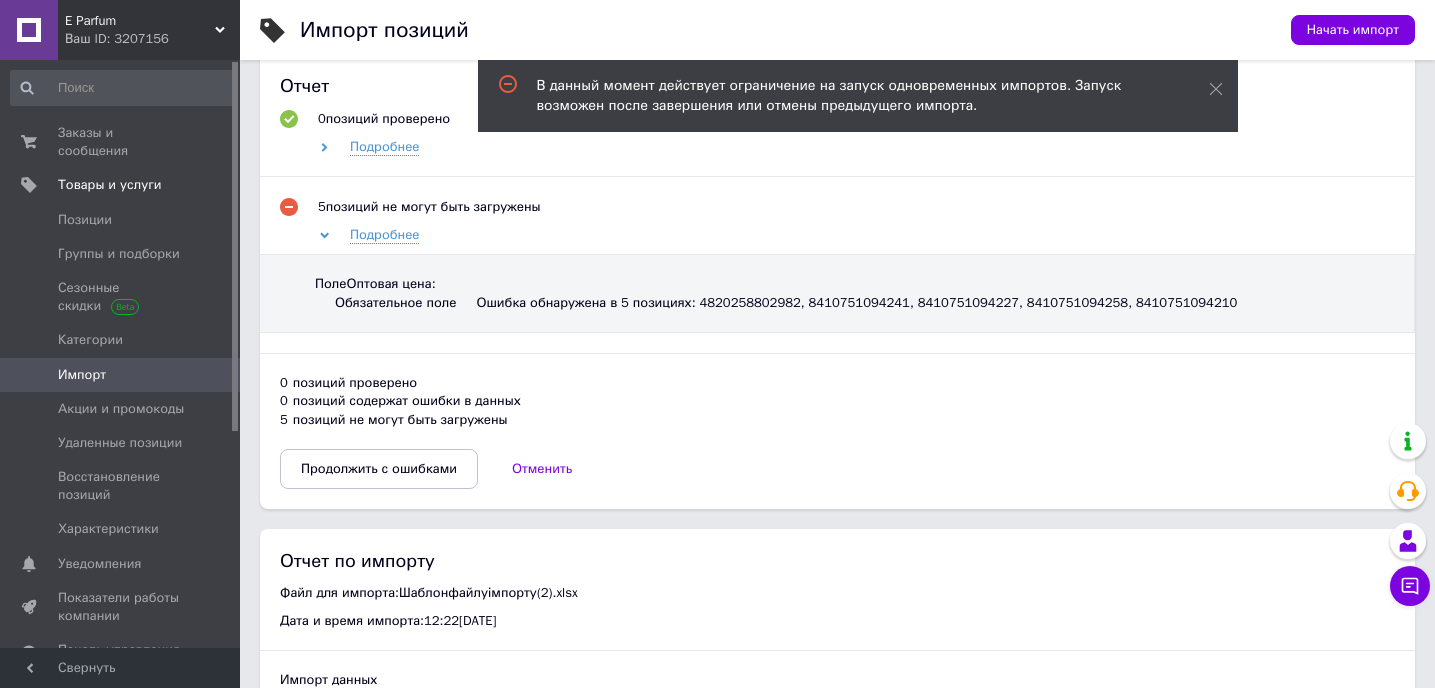 scroll, scrollTop: 985, scrollLeft: 0, axis: vertical 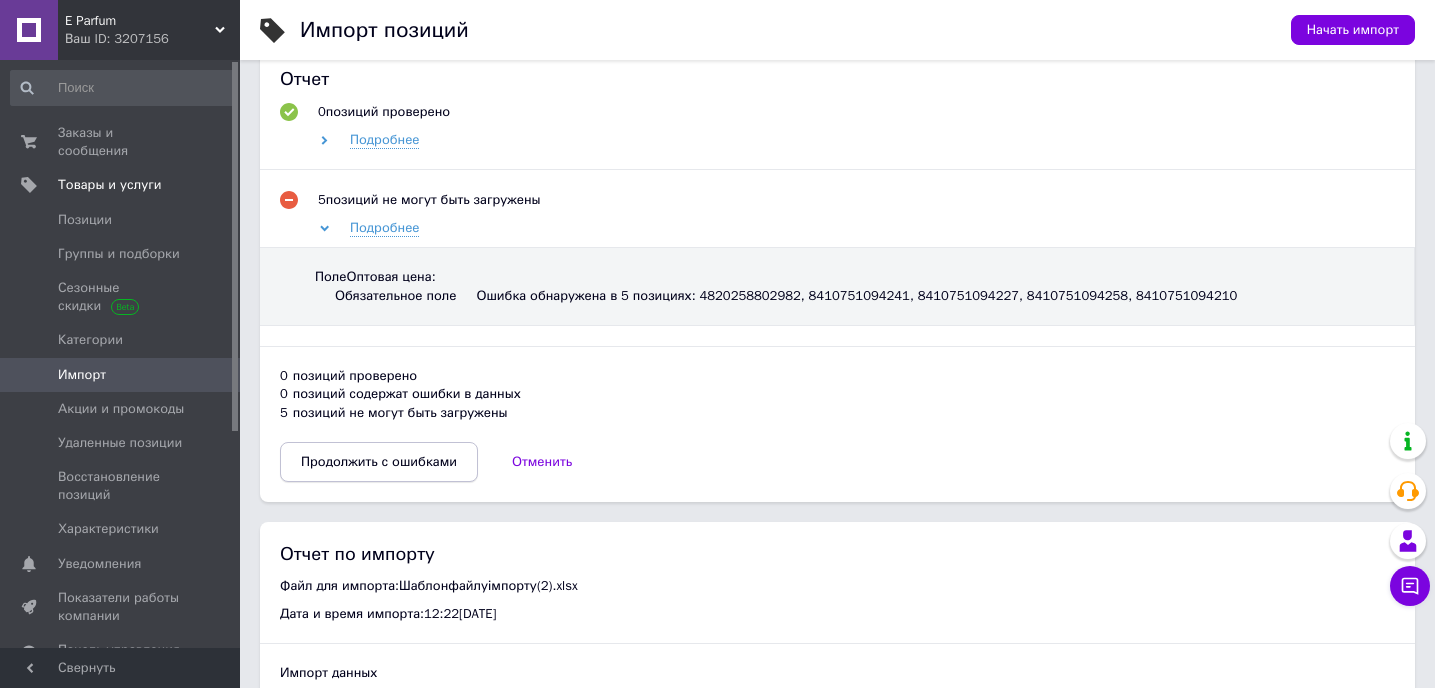 click on "Продолжить с ошибками" at bounding box center (379, 462) 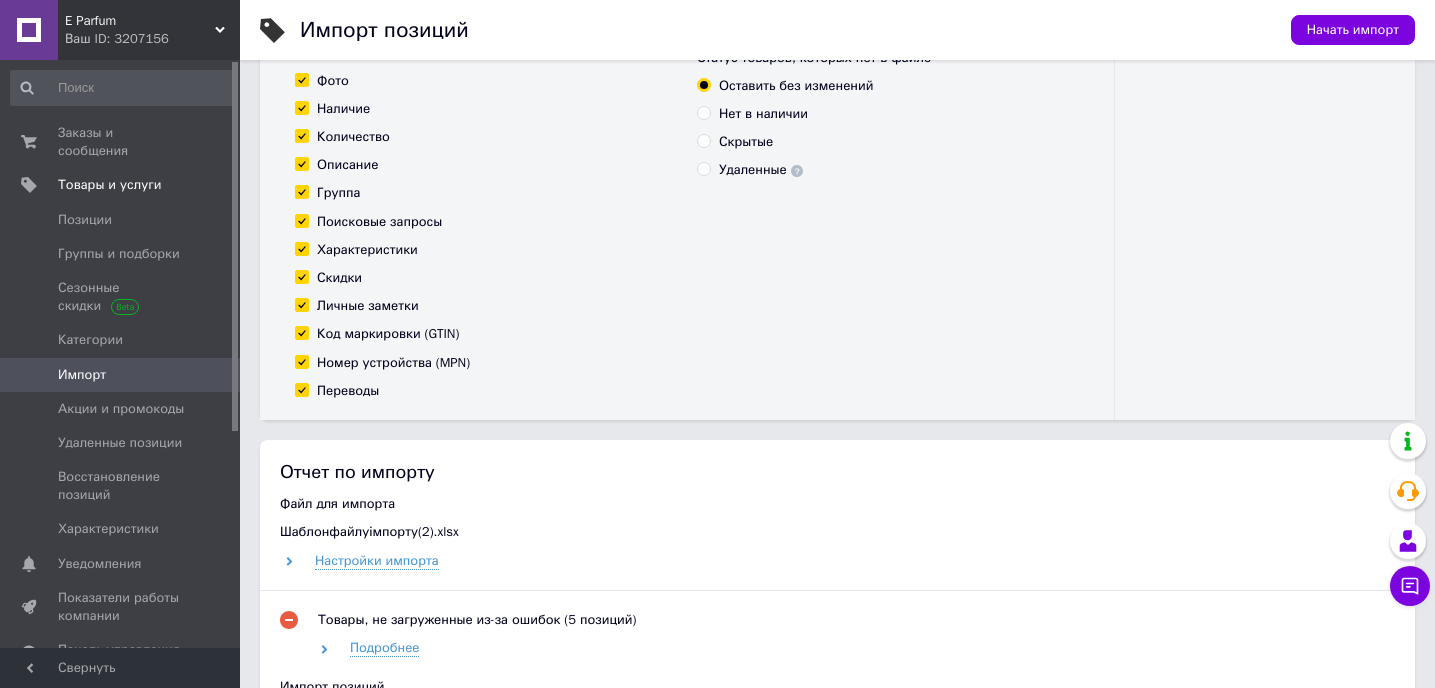 scroll, scrollTop: 433, scrollLeft: 0, axis: vertical 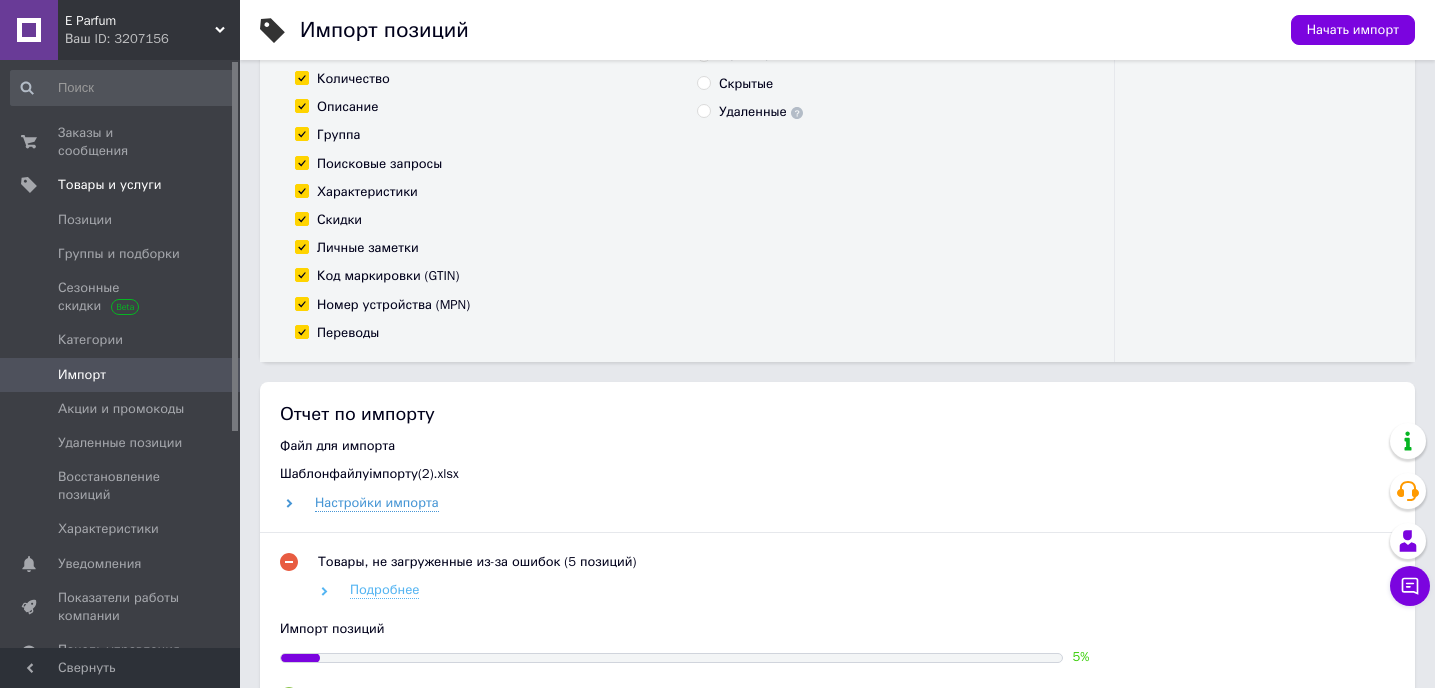 click 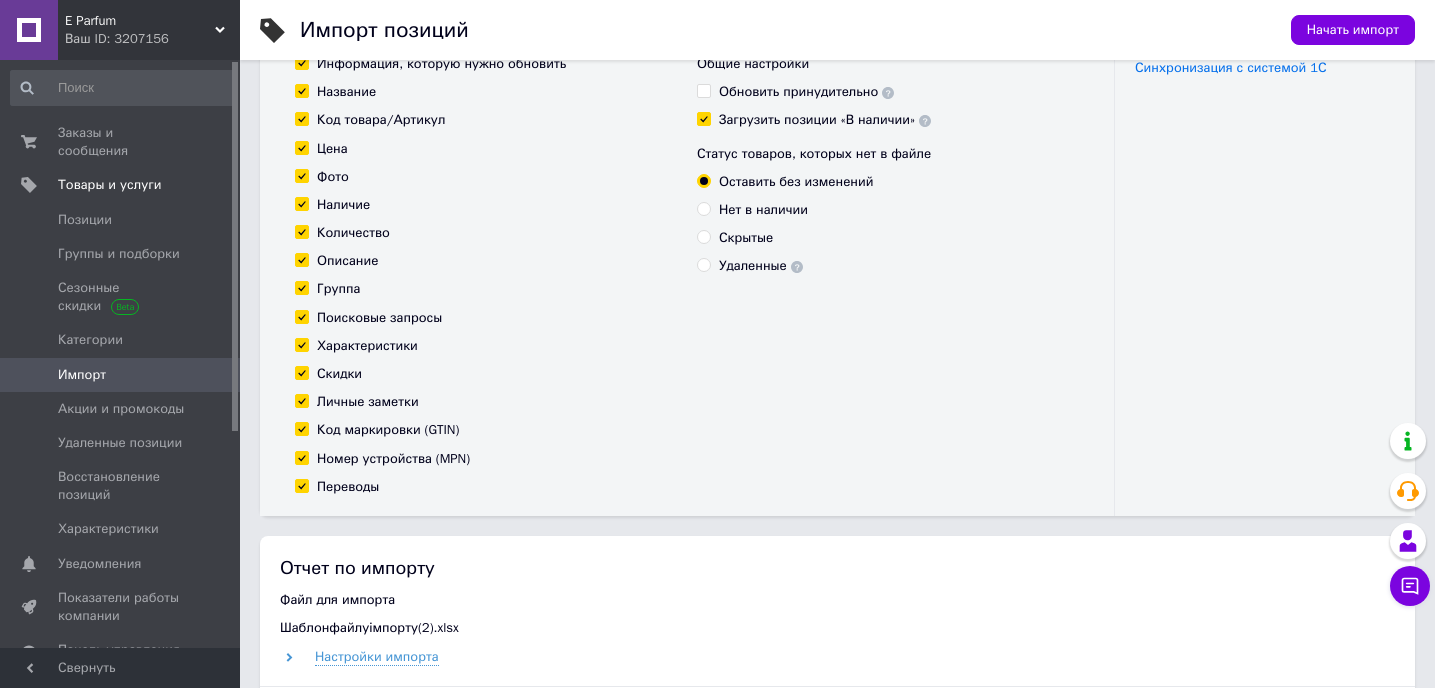 scroll, scrollTop: 0, scrollLeft: 0, axis: both 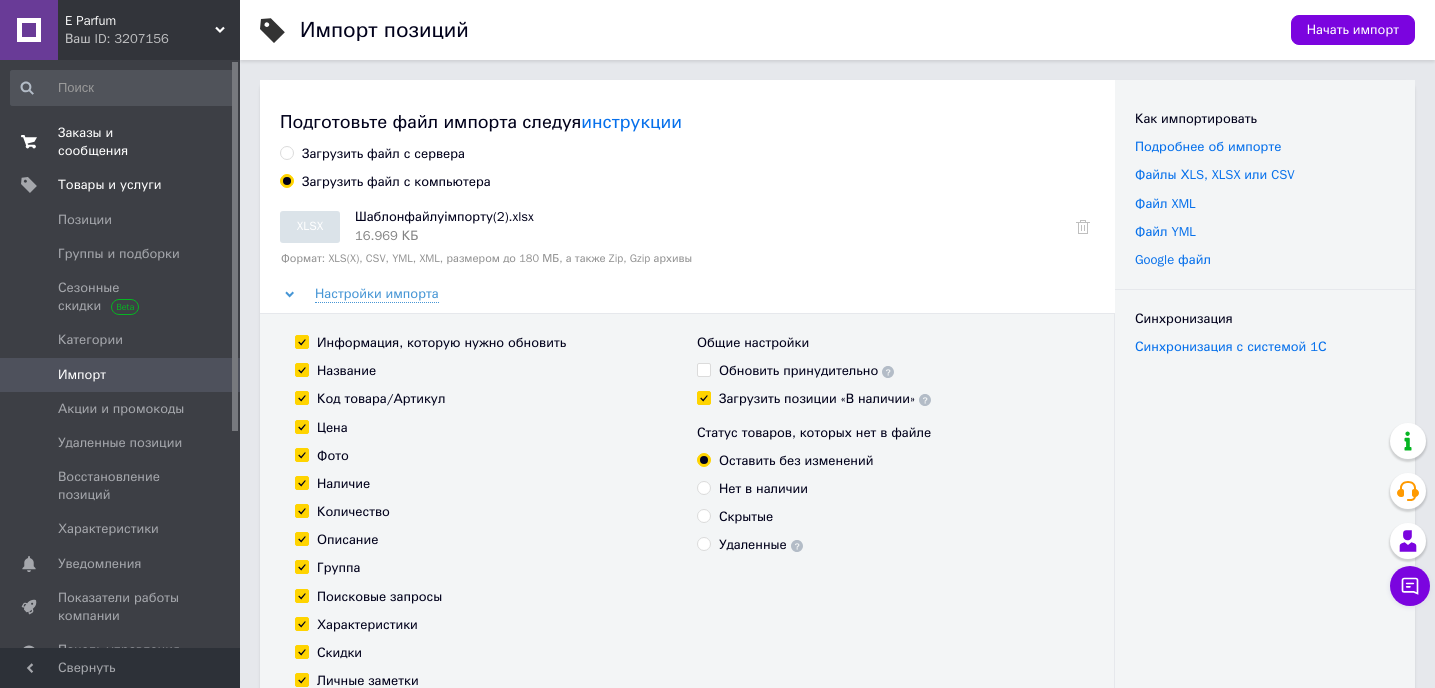 click on "Заказы и сообщения" at bounding box center (121, 142) 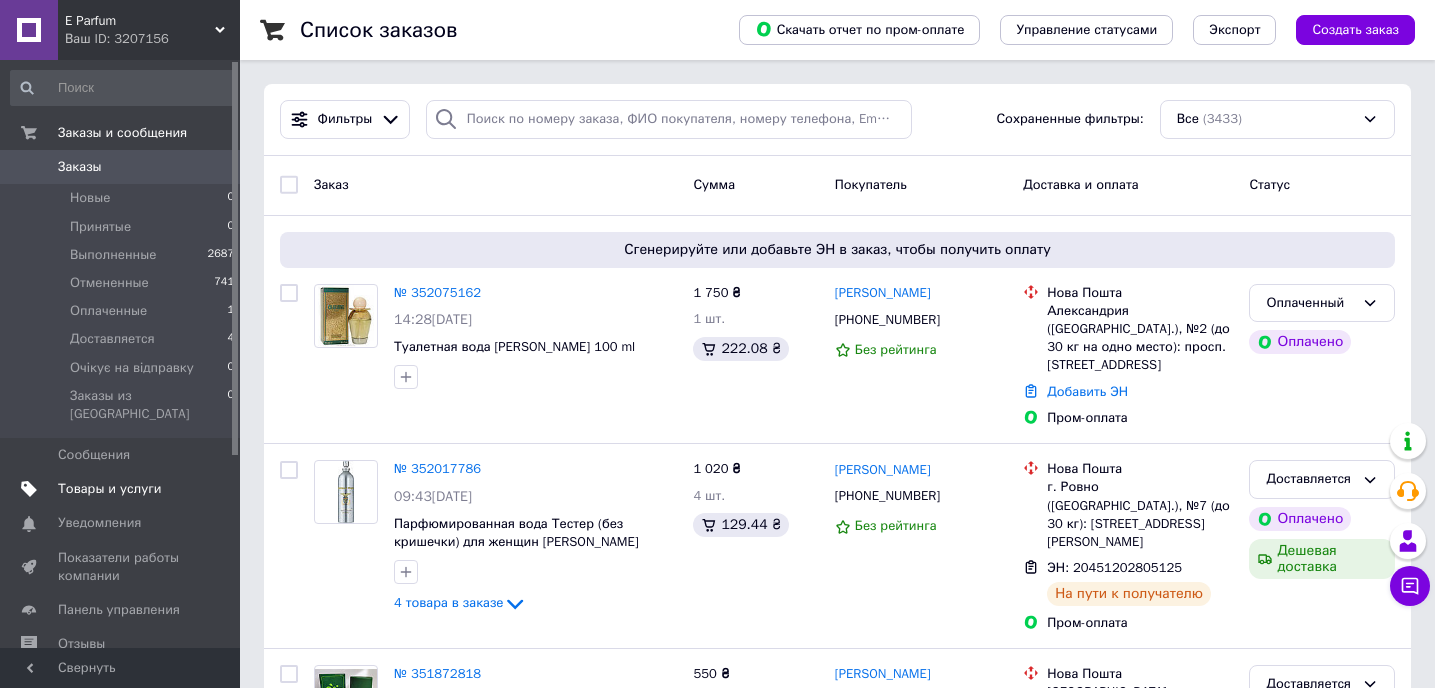 click on "Товары и услуги" at bounding box center (110, 489) 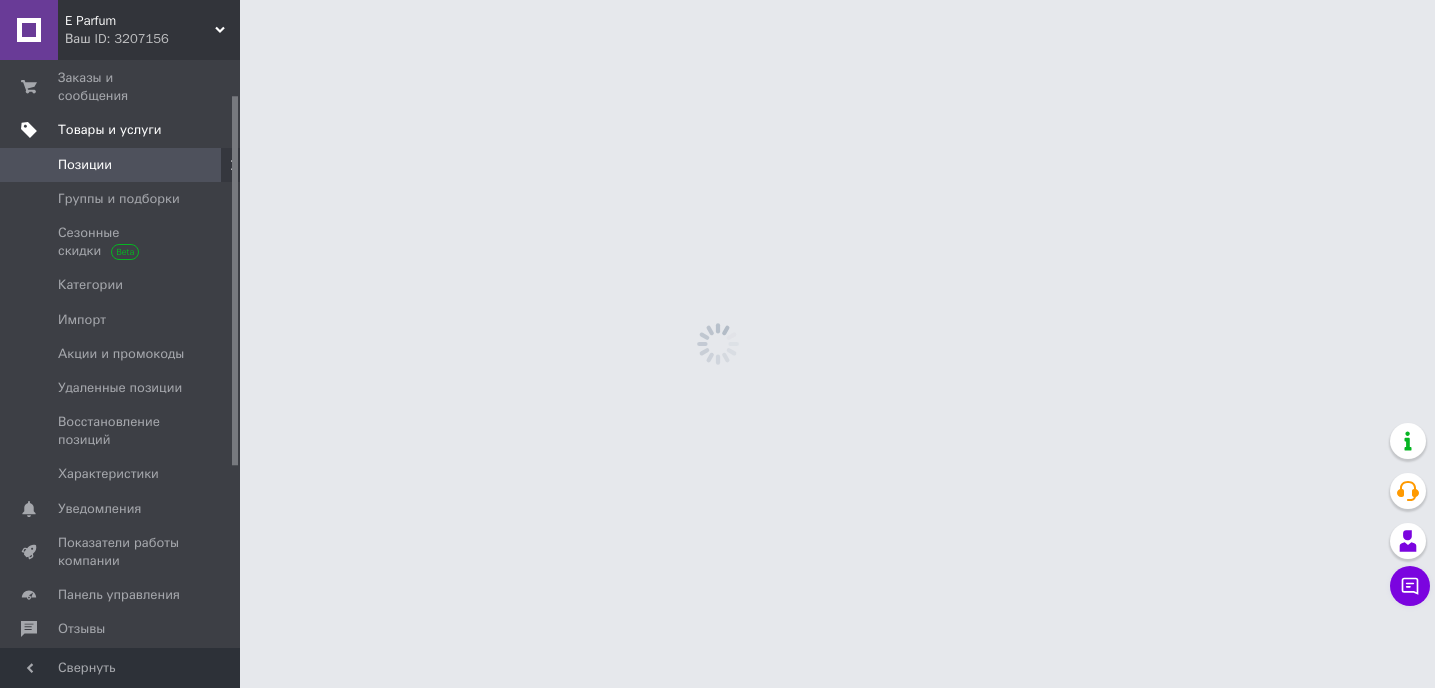 scroll, scrollTop: 75, scrollLeft: 0, axis: vertical 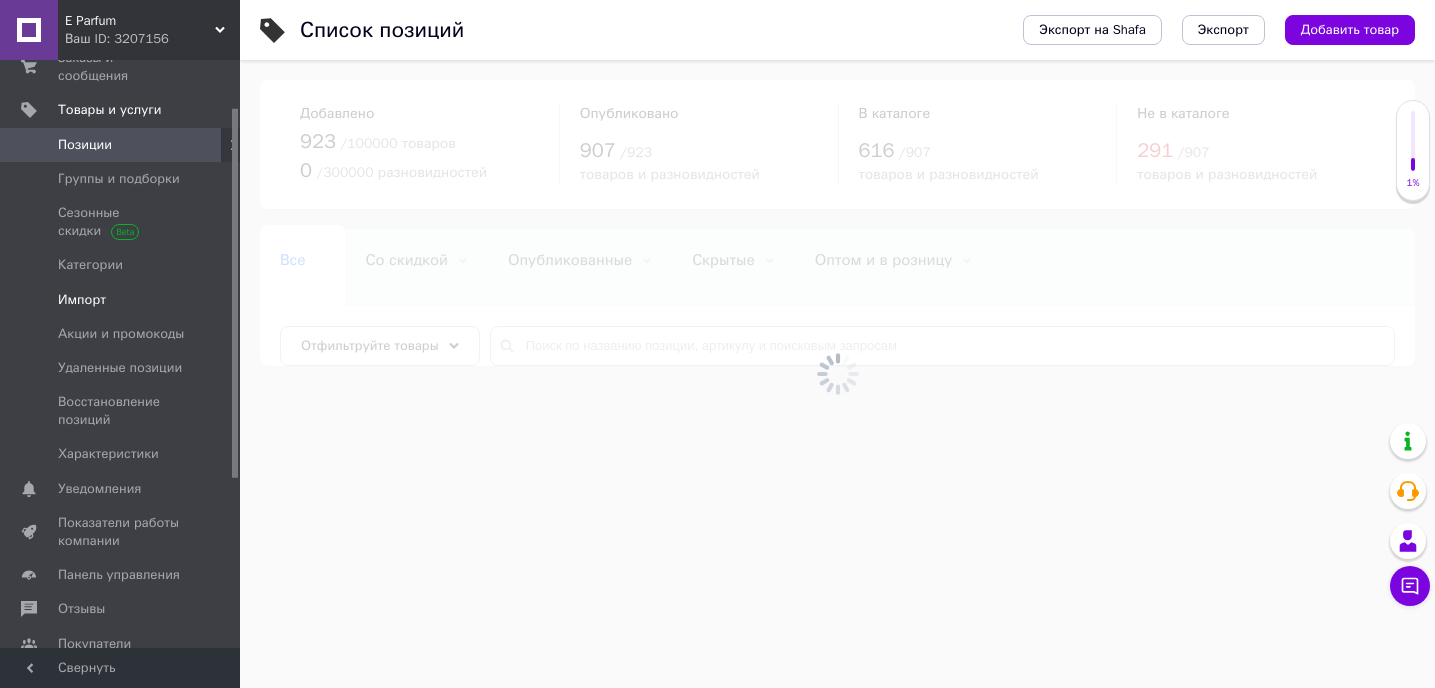 click on "Импорт" at bounding box center [82, 300] 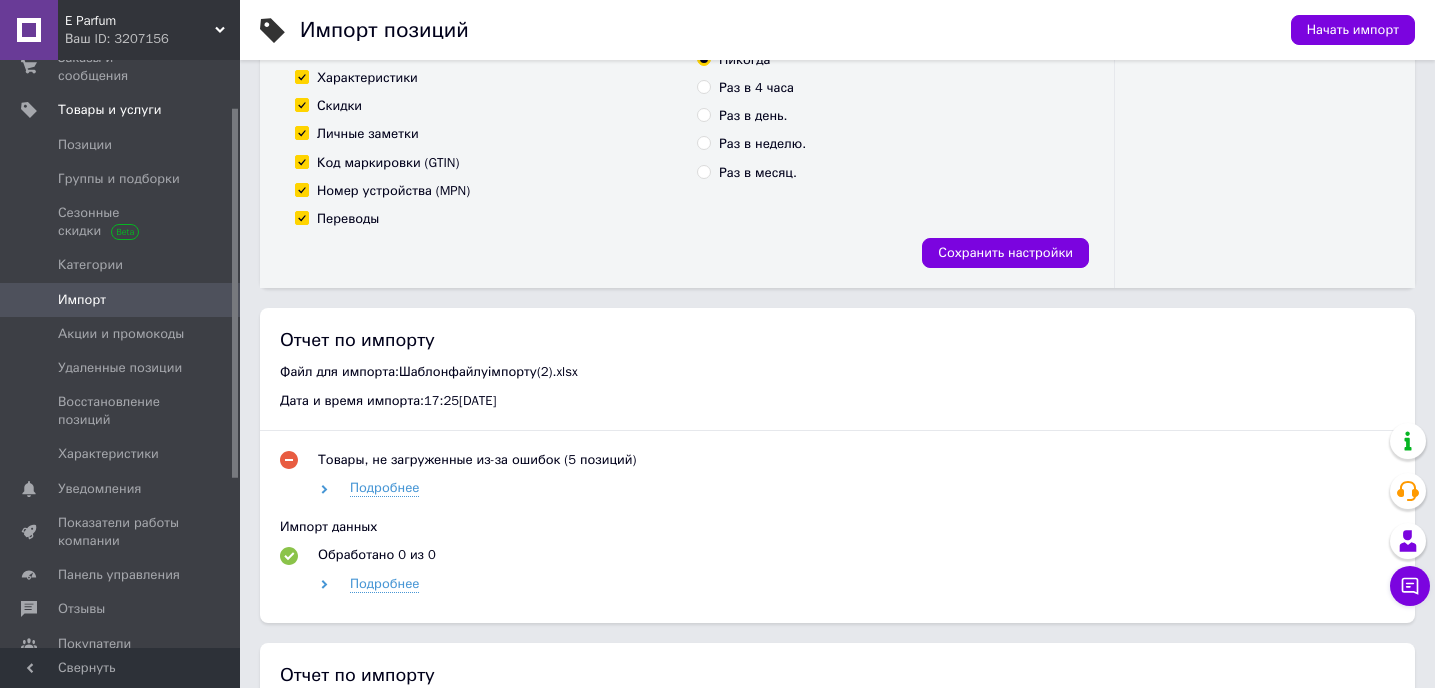 scroll, scrollTop: 529, scrollLeft: 0, axis: vertical 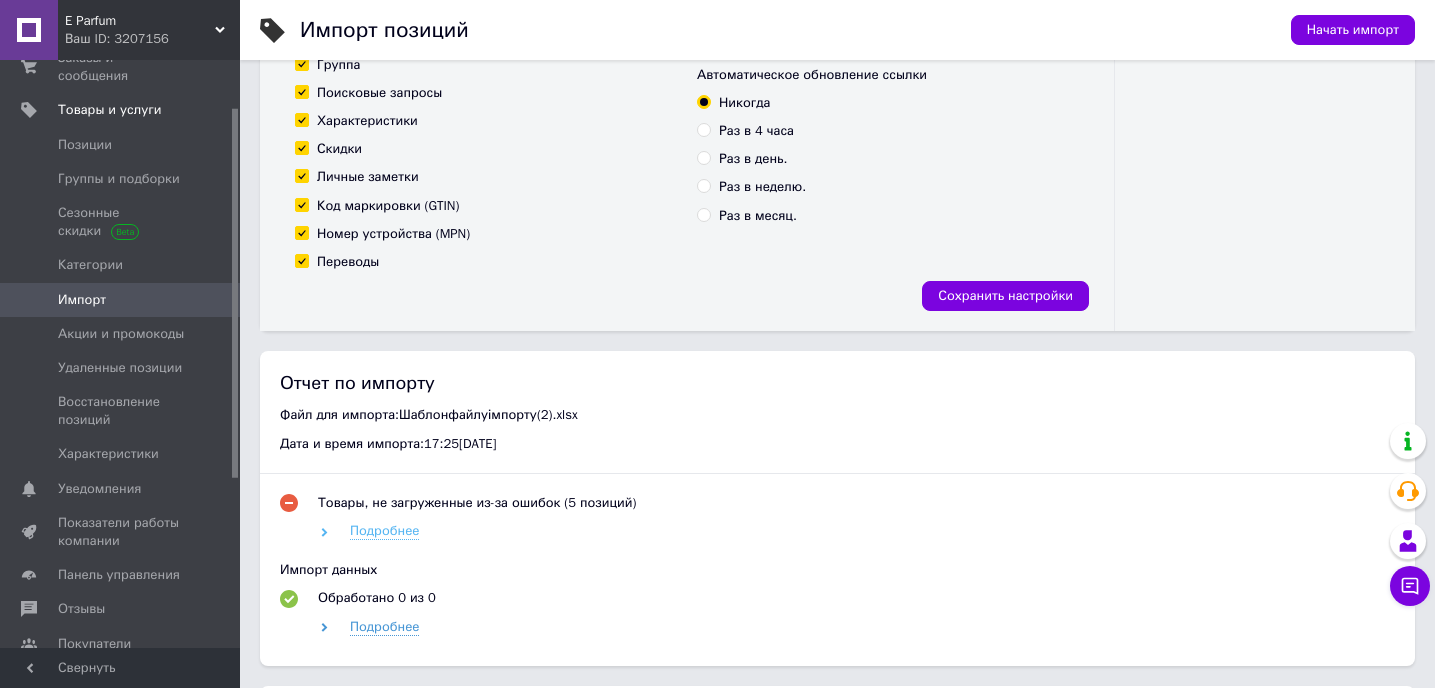 click on "Подробнее" at bounding box center (384, 531) 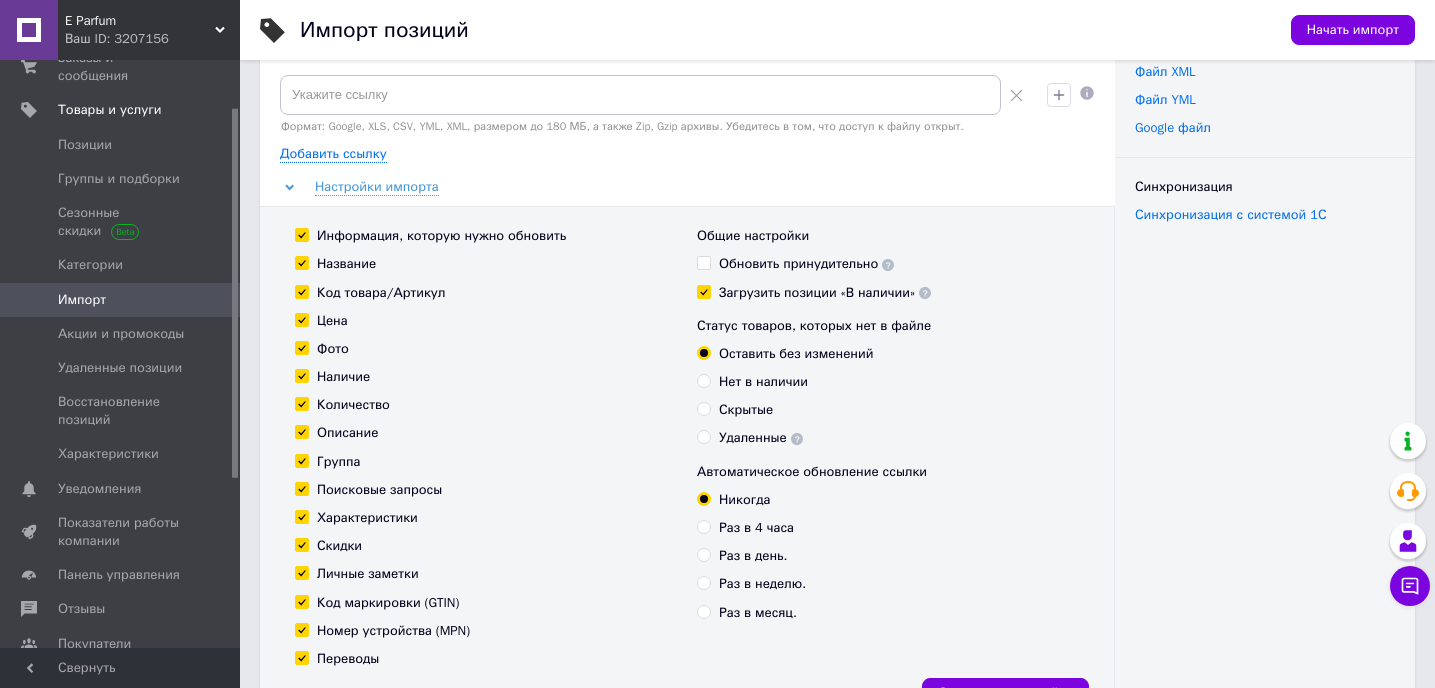 scroll, scrollTop: 114, scrollLeft: 0, axis: vertical 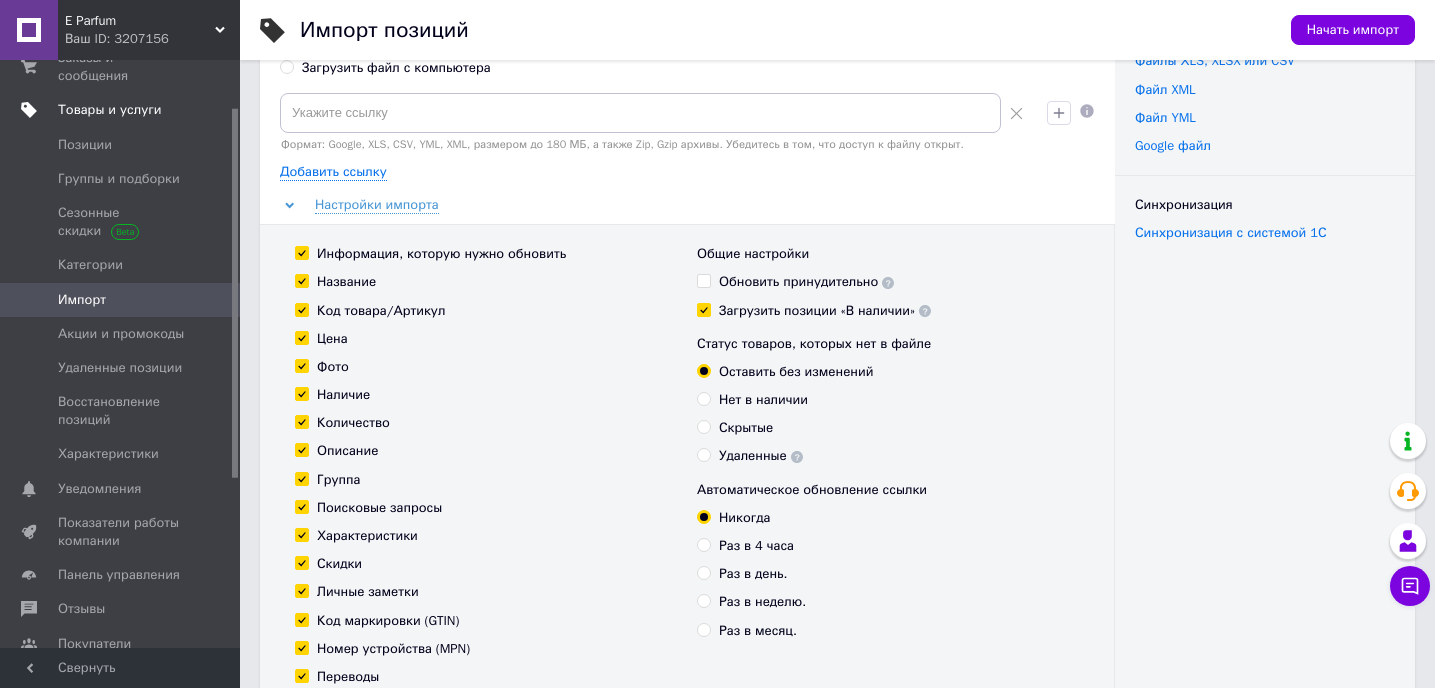 click on "Товары и услуги" at bounding box center (110, 110) 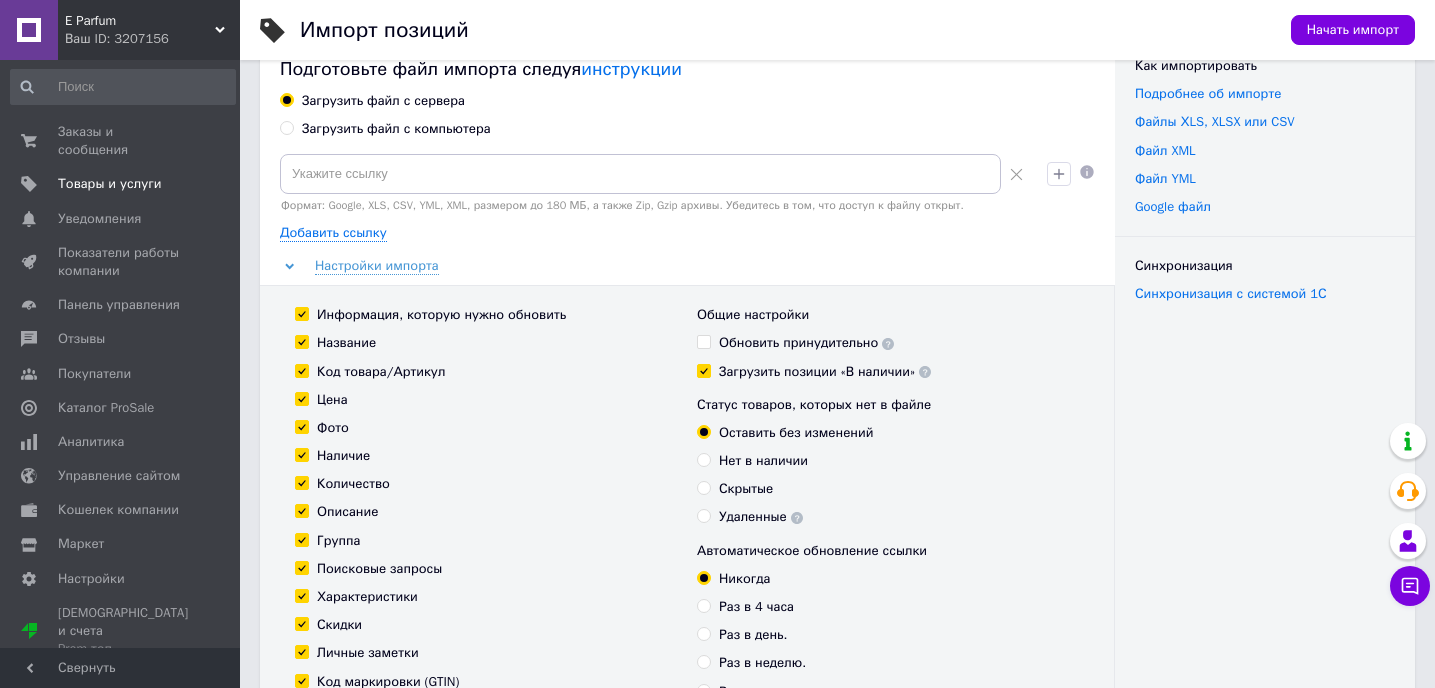 scroll, scrollTop: 0, scrollLeft: 0, axis: both 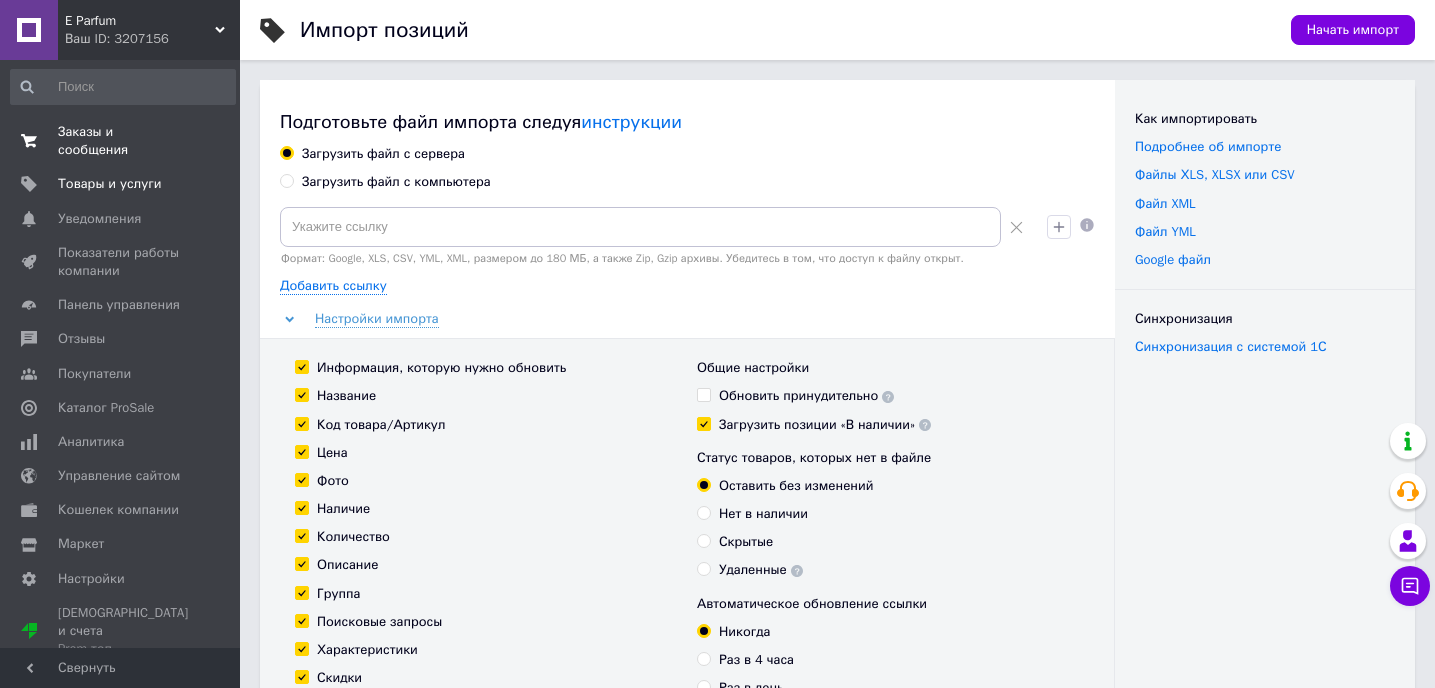 click on "Заказы и сообщения" at bounding box center [121, 141] 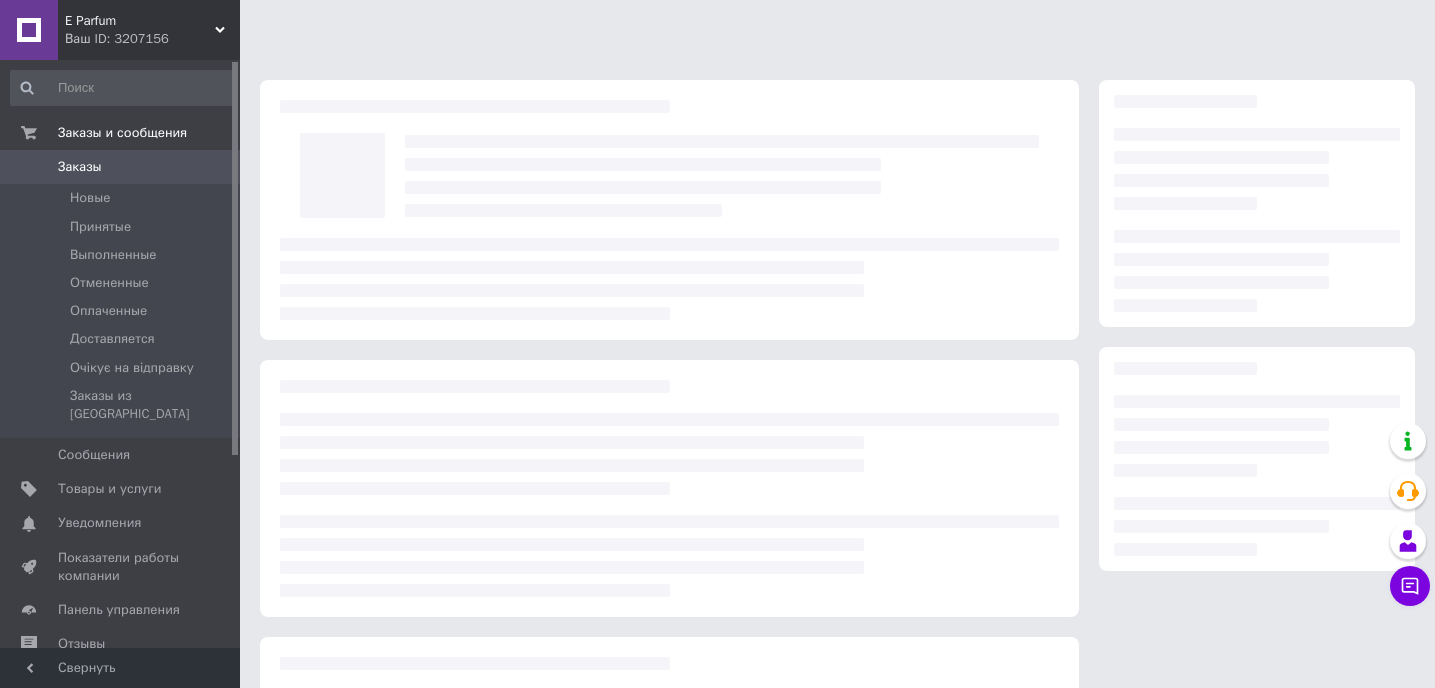 scroll, scrollTop: 0, scrollLeft: 0, axis: both 